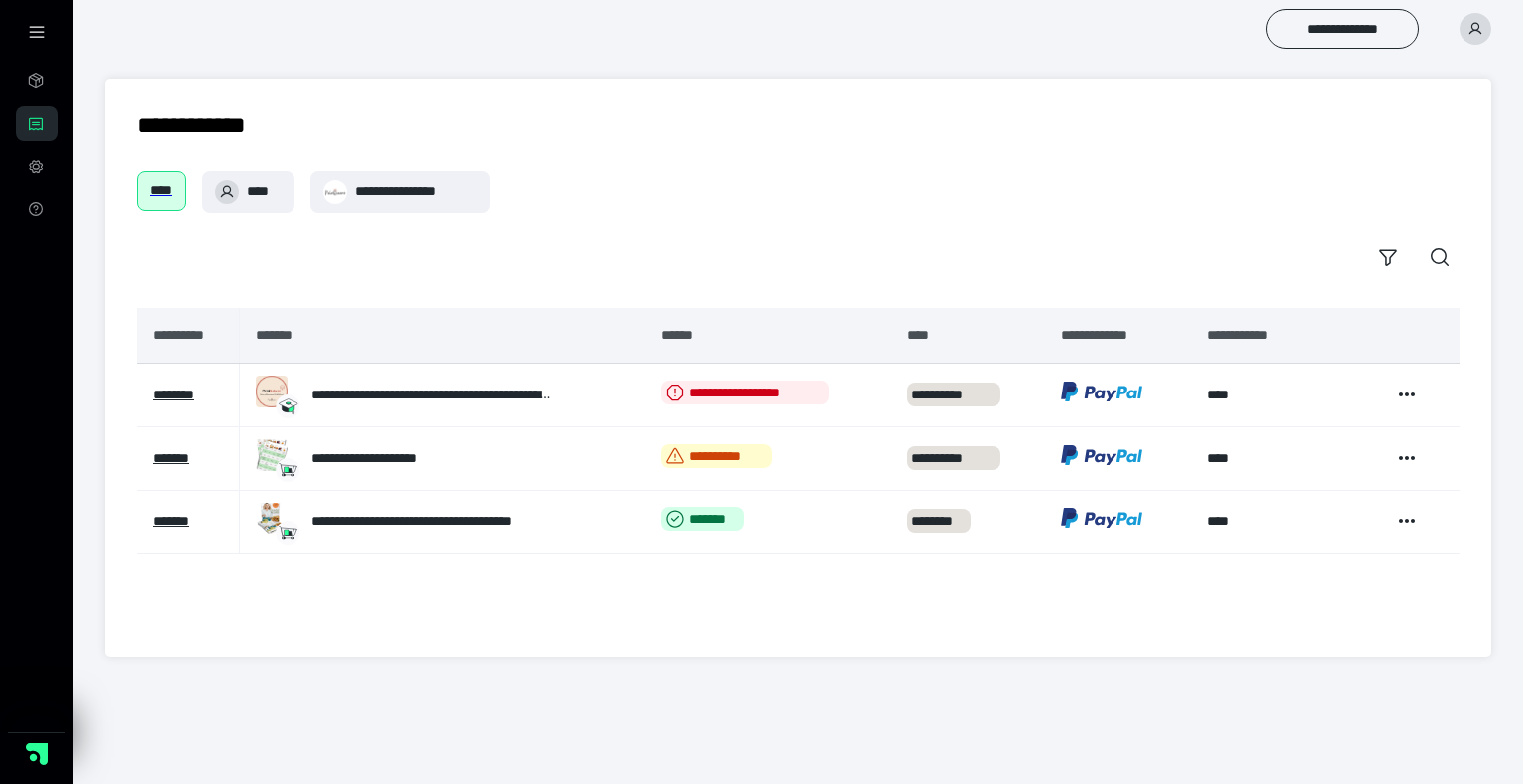 scroll, scrollTop: 0, scrollLeft: 0, axis: both 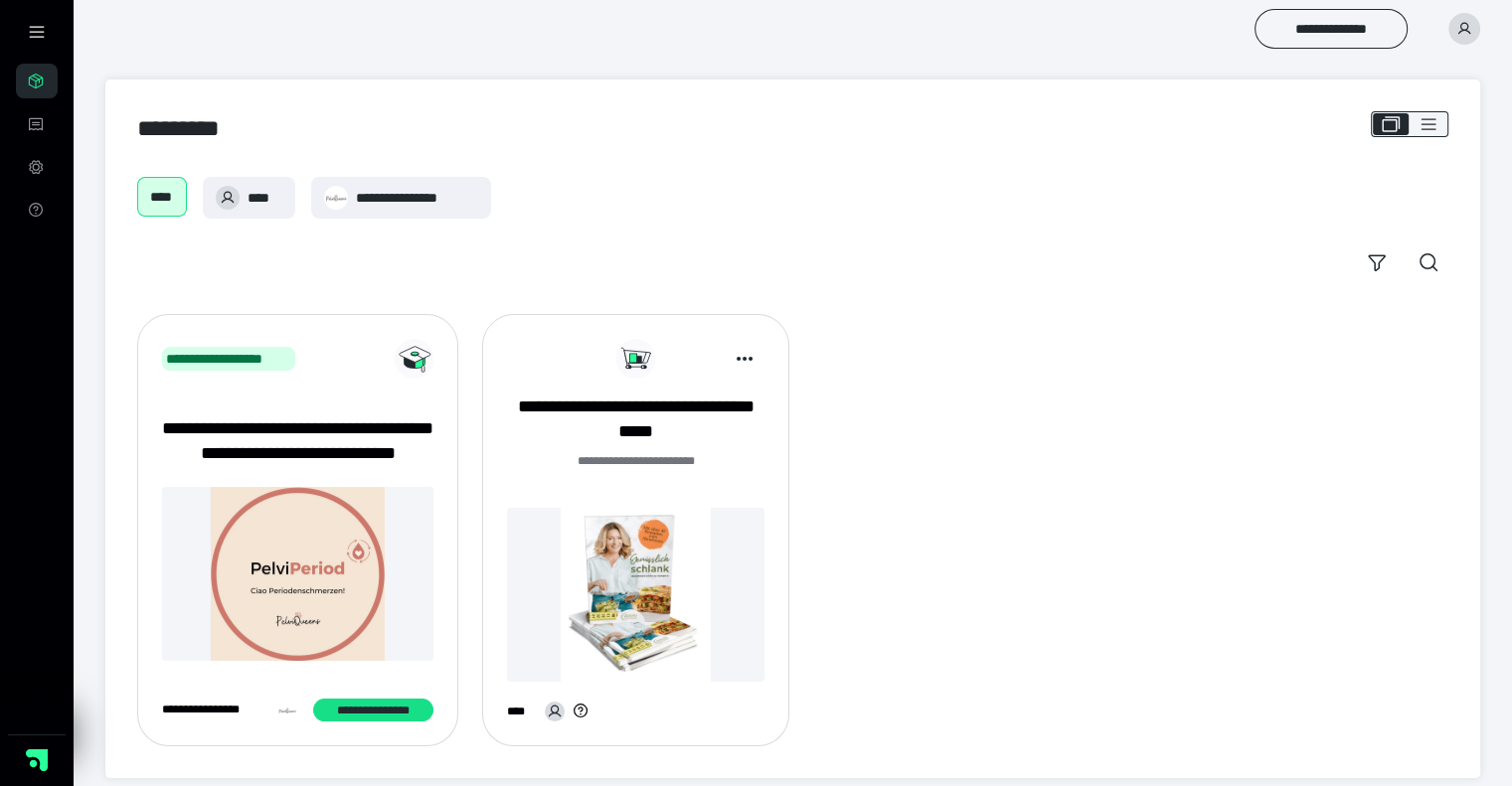 click 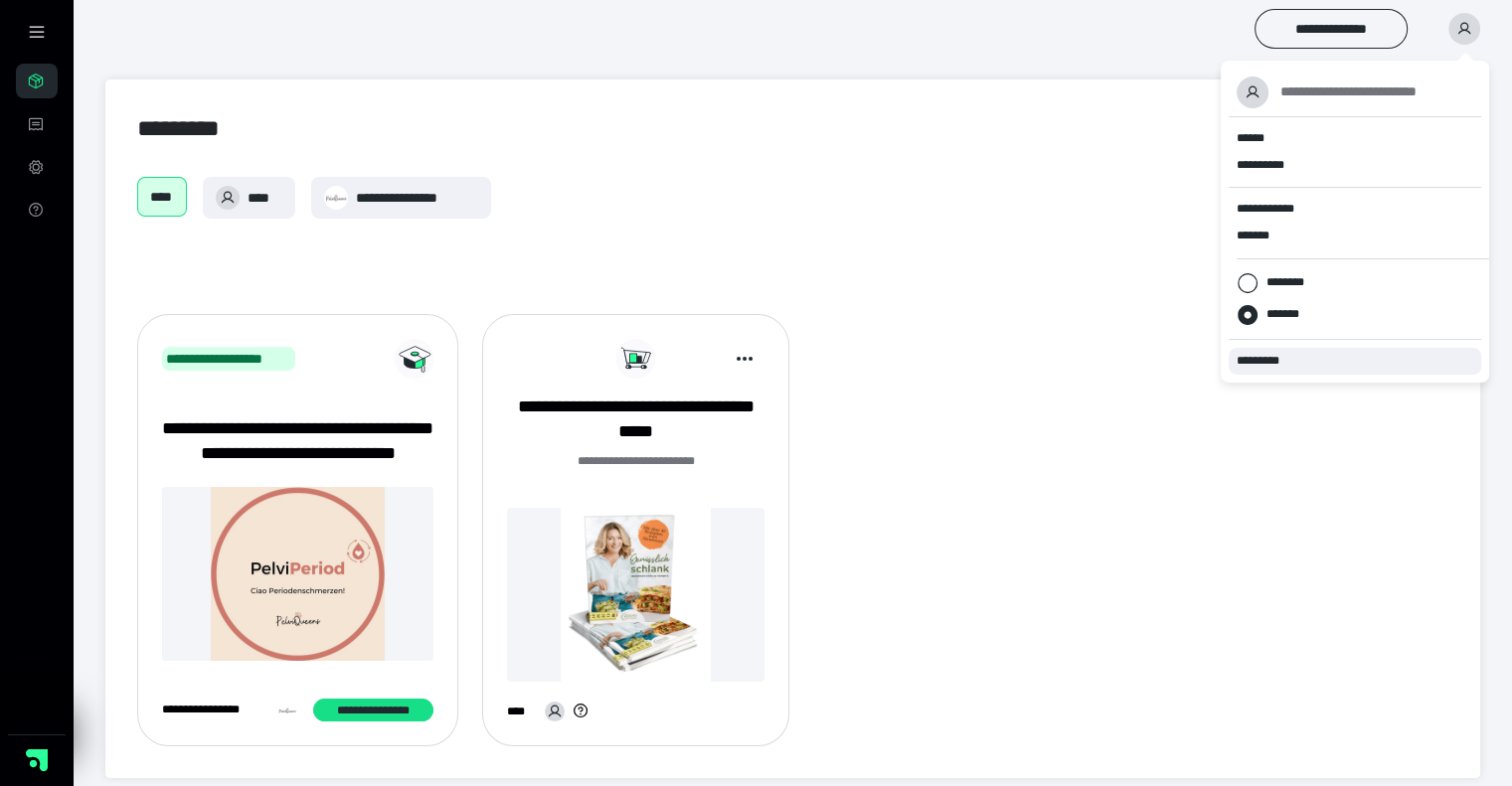 click on "*********" at bounding box center (1355, 361) 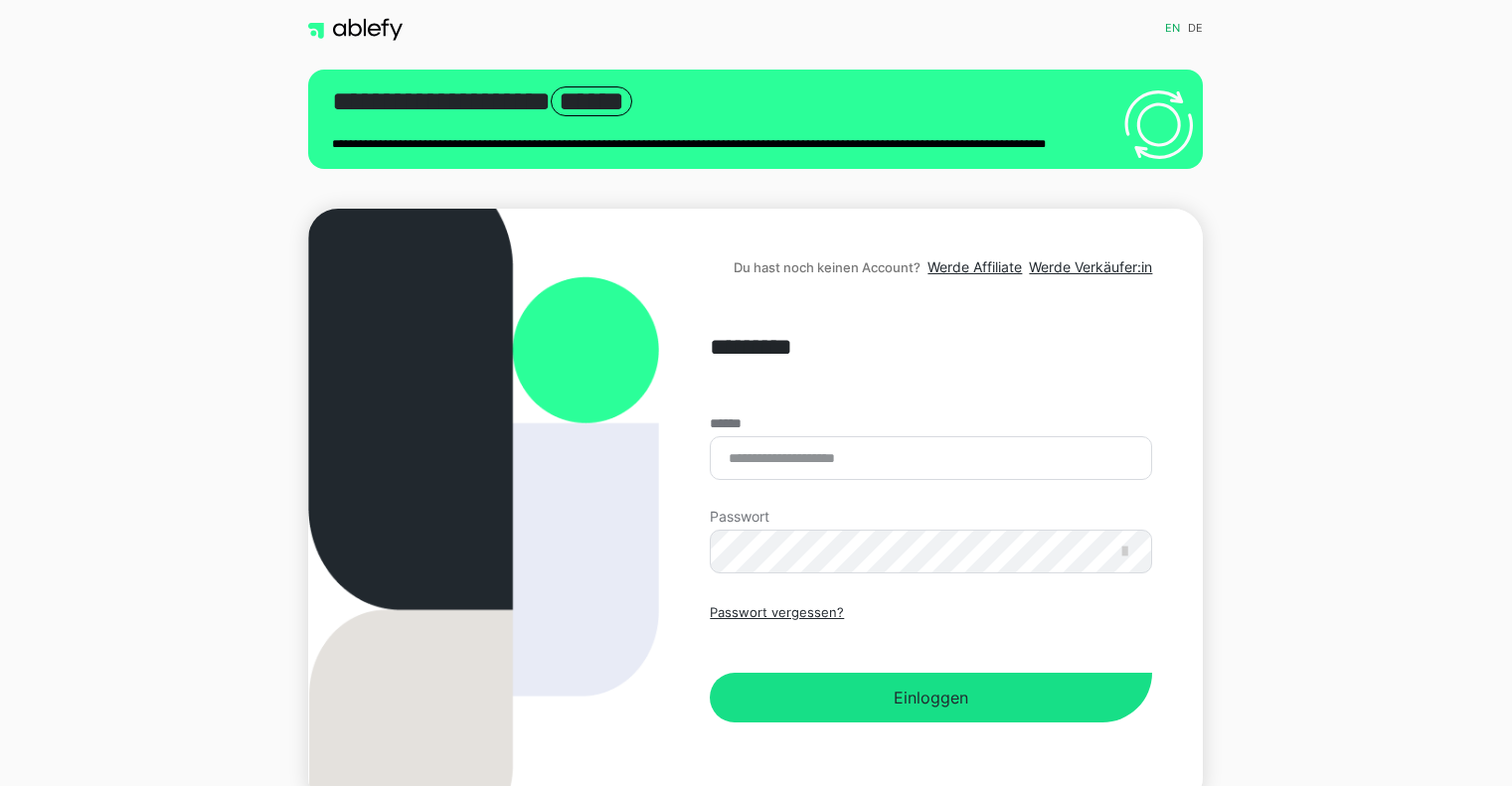 scroll, scrollTop: 0, scrollLeft: 0, axis: both 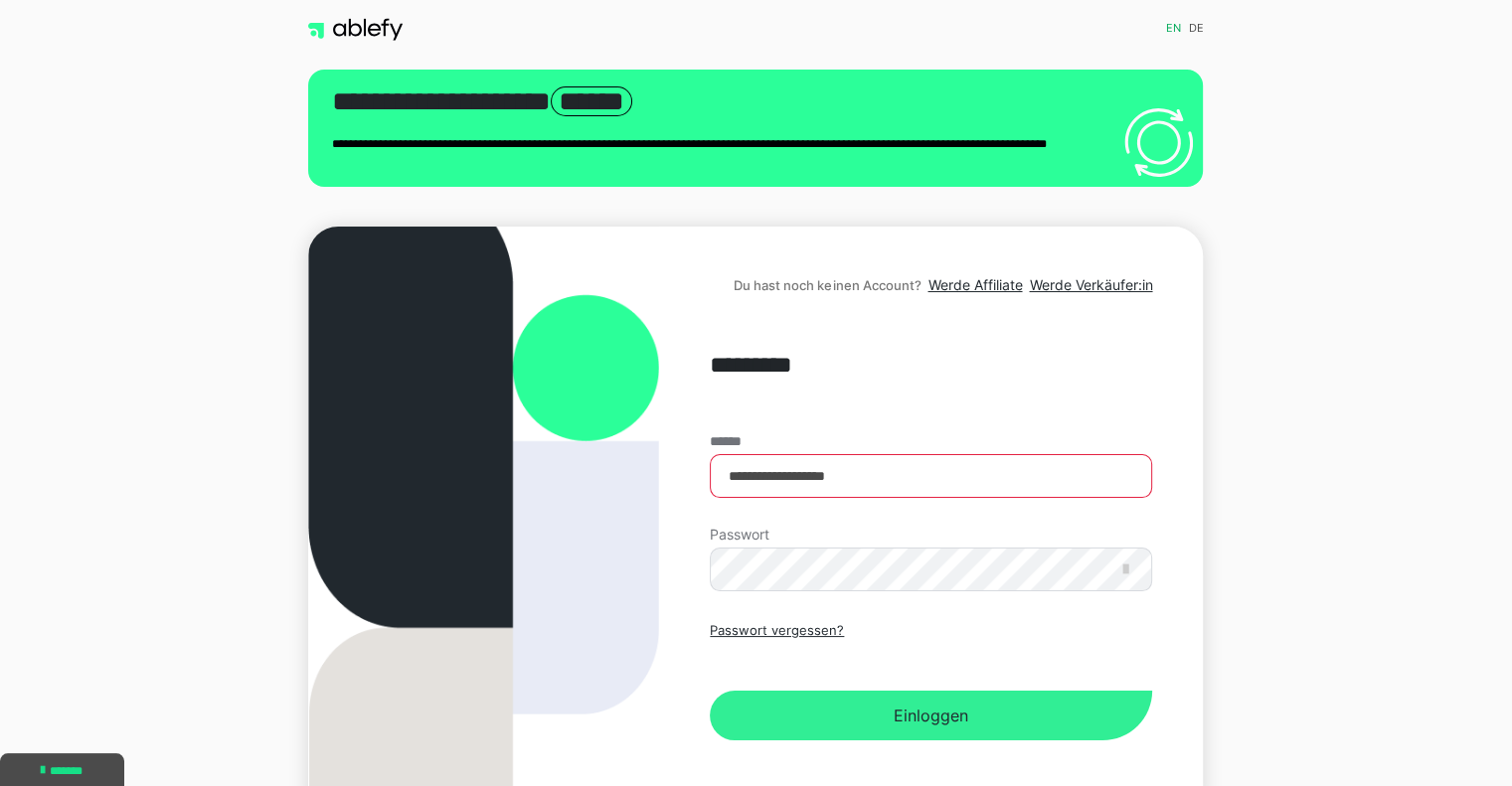 click on "Einloggen" at bounding box center [930, 715] 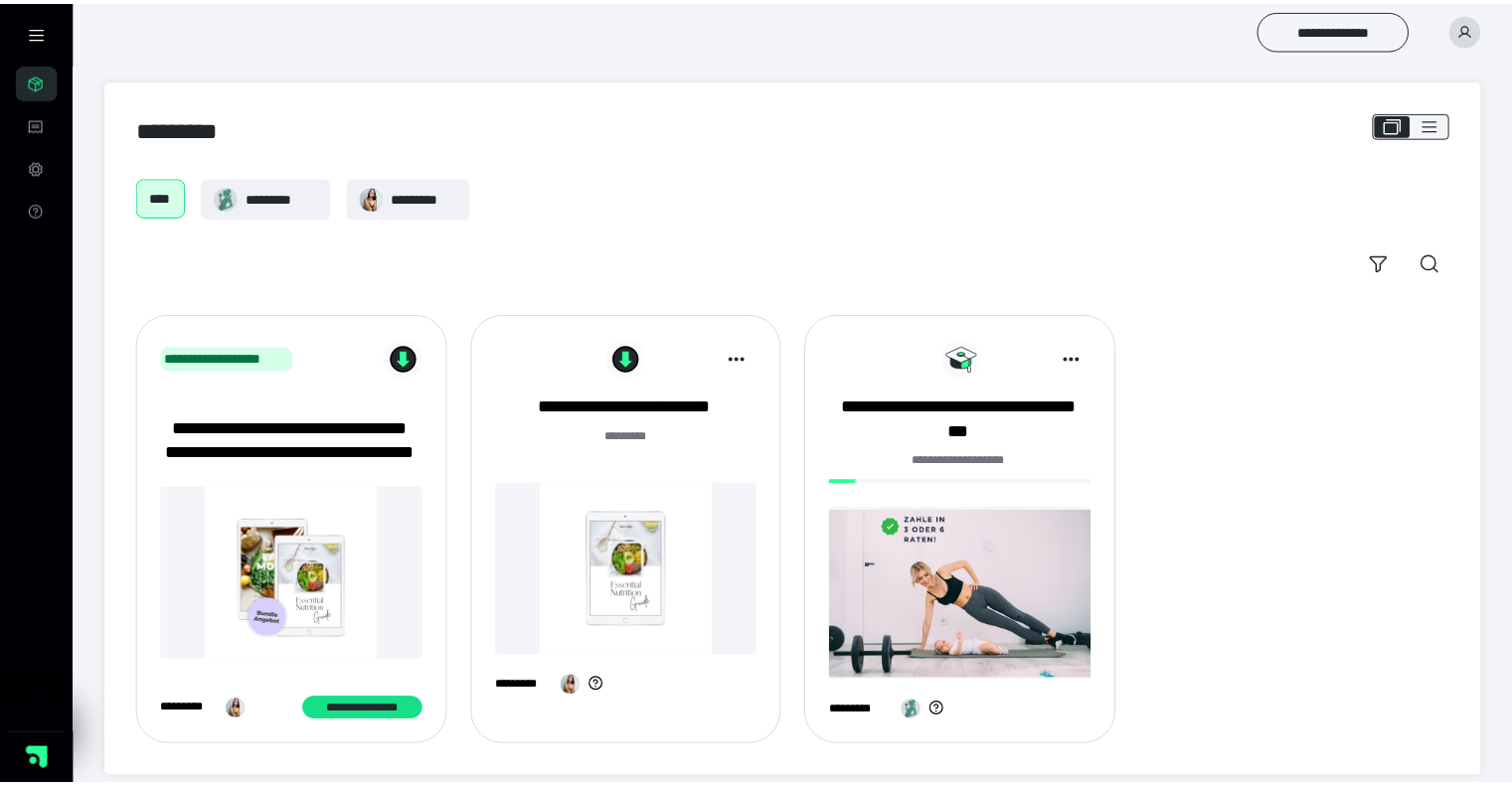 scroll, scrollTop: 0, scrollLeft: 0, axis: both 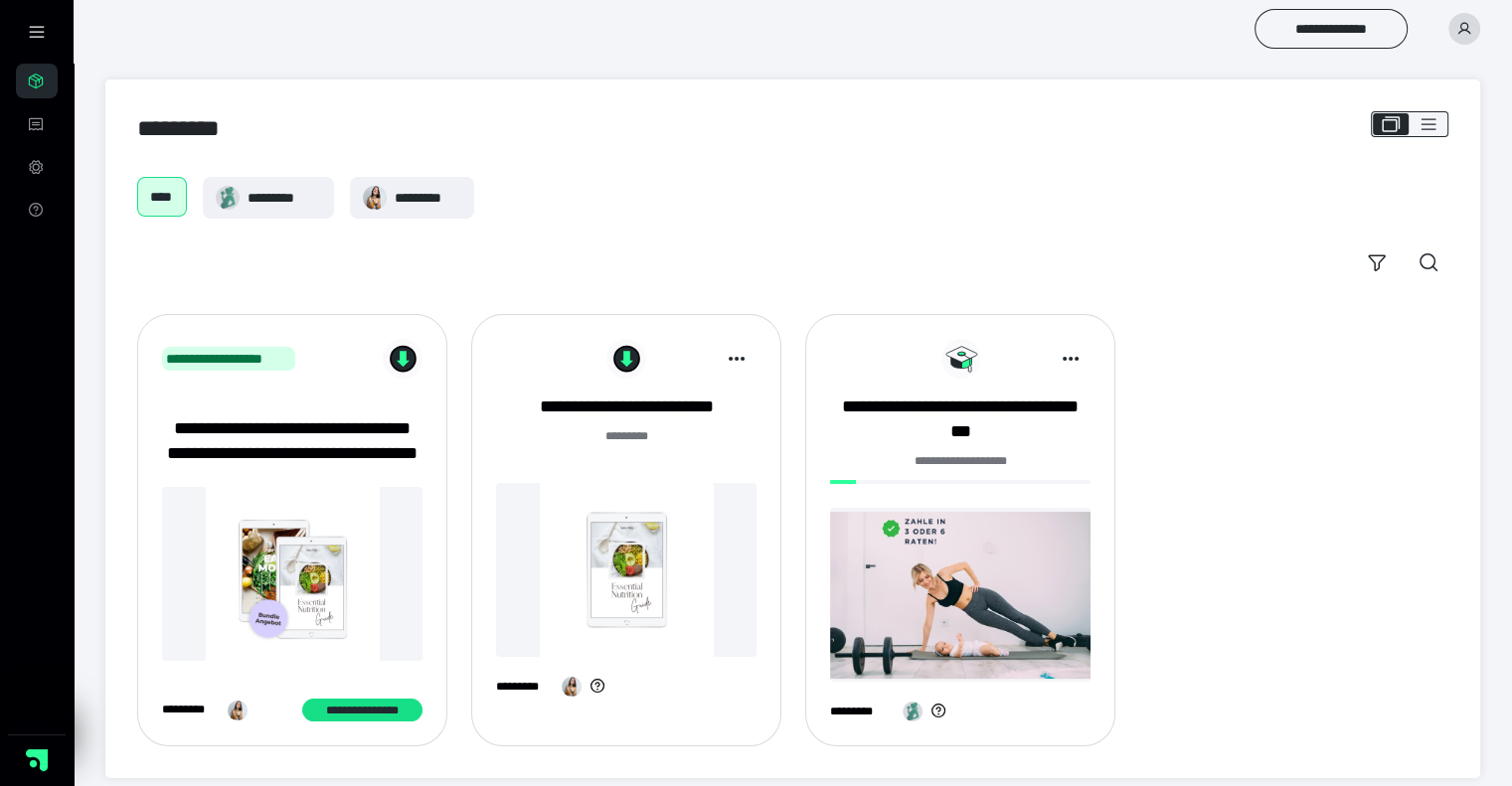 click on "**********" at bounding box center (960, 538) 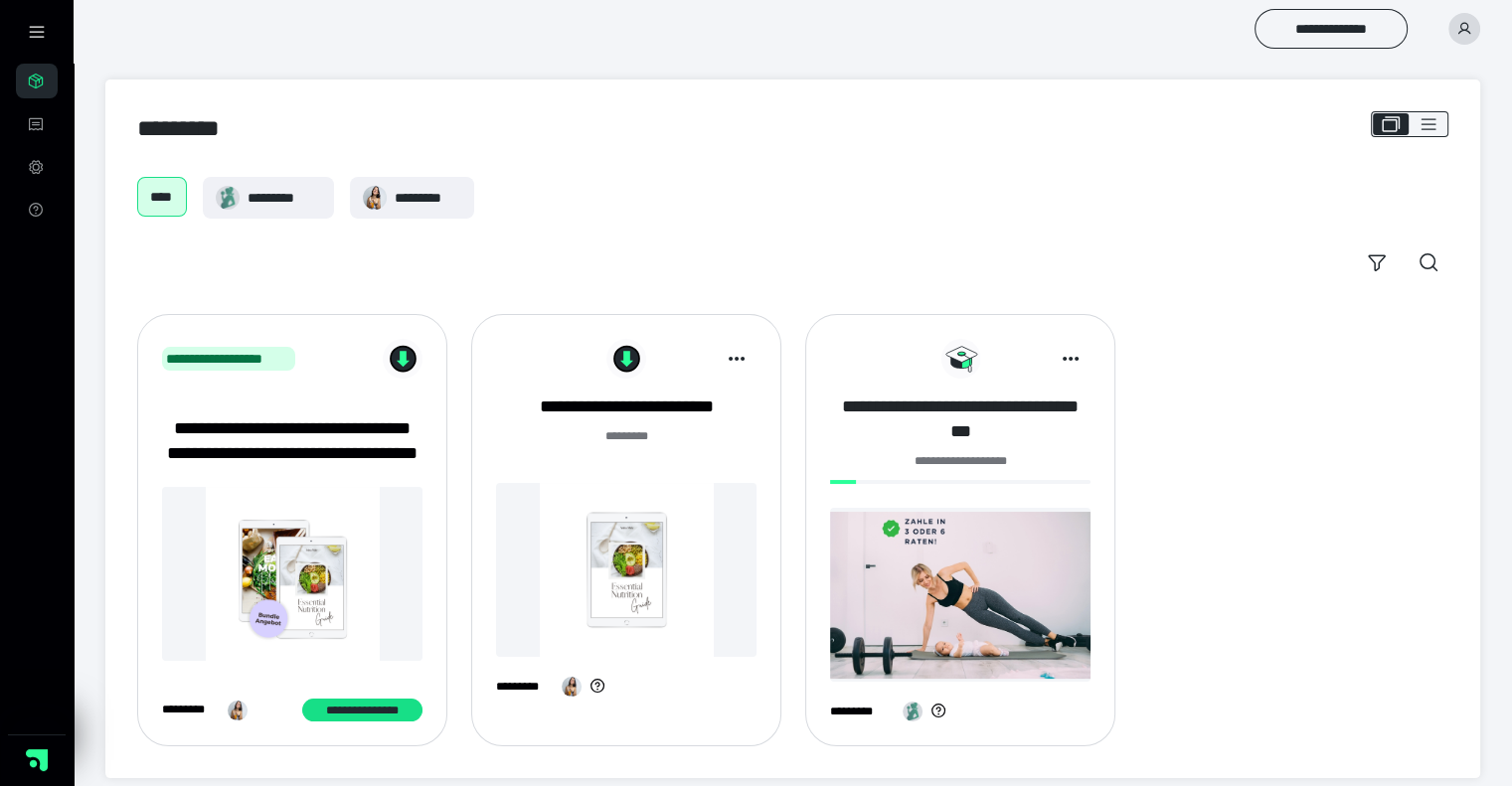 click on "**********" at bounding box center [960, 419] 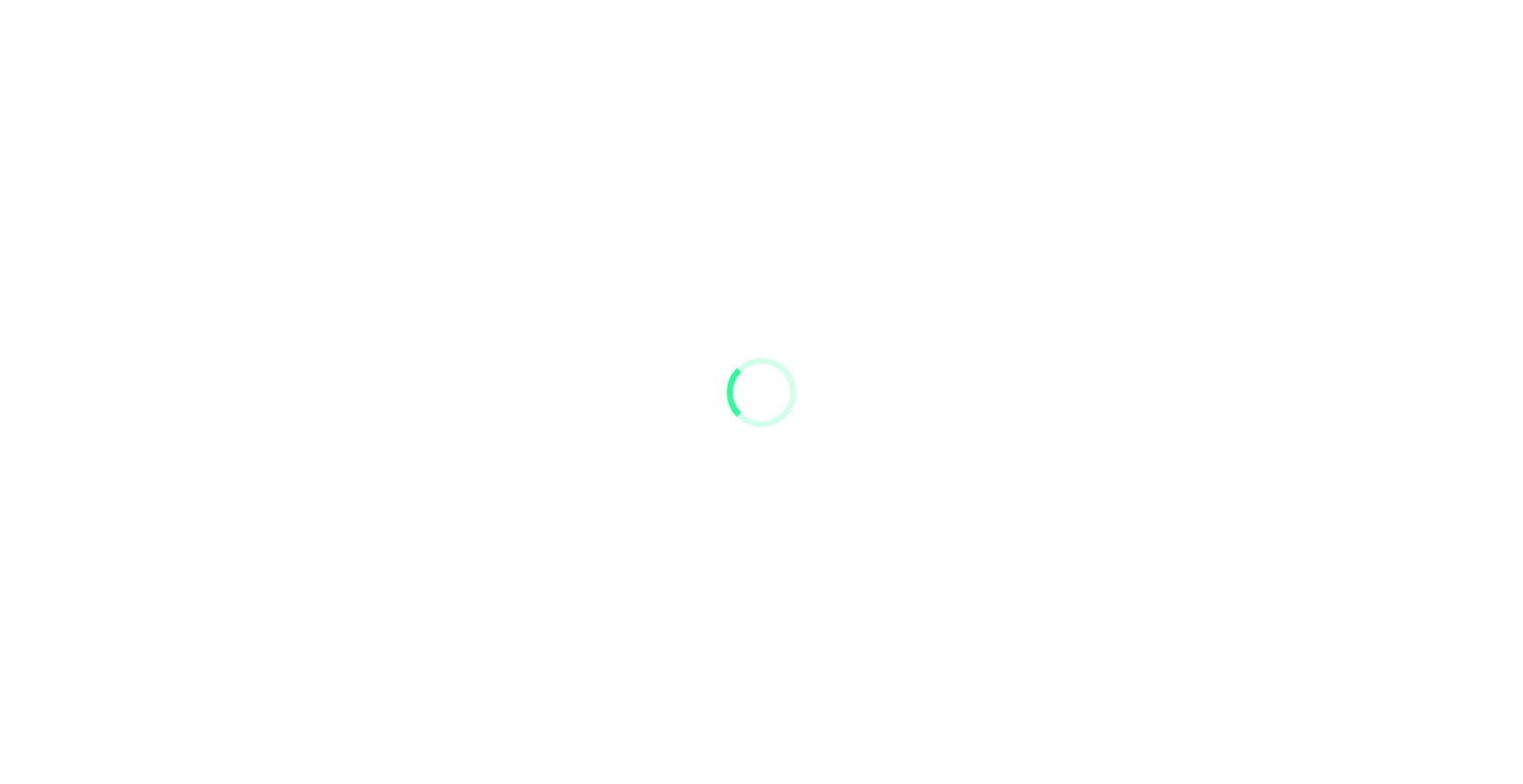 scroll, scrollTop: 0, scrollLeft: 0, axis: both 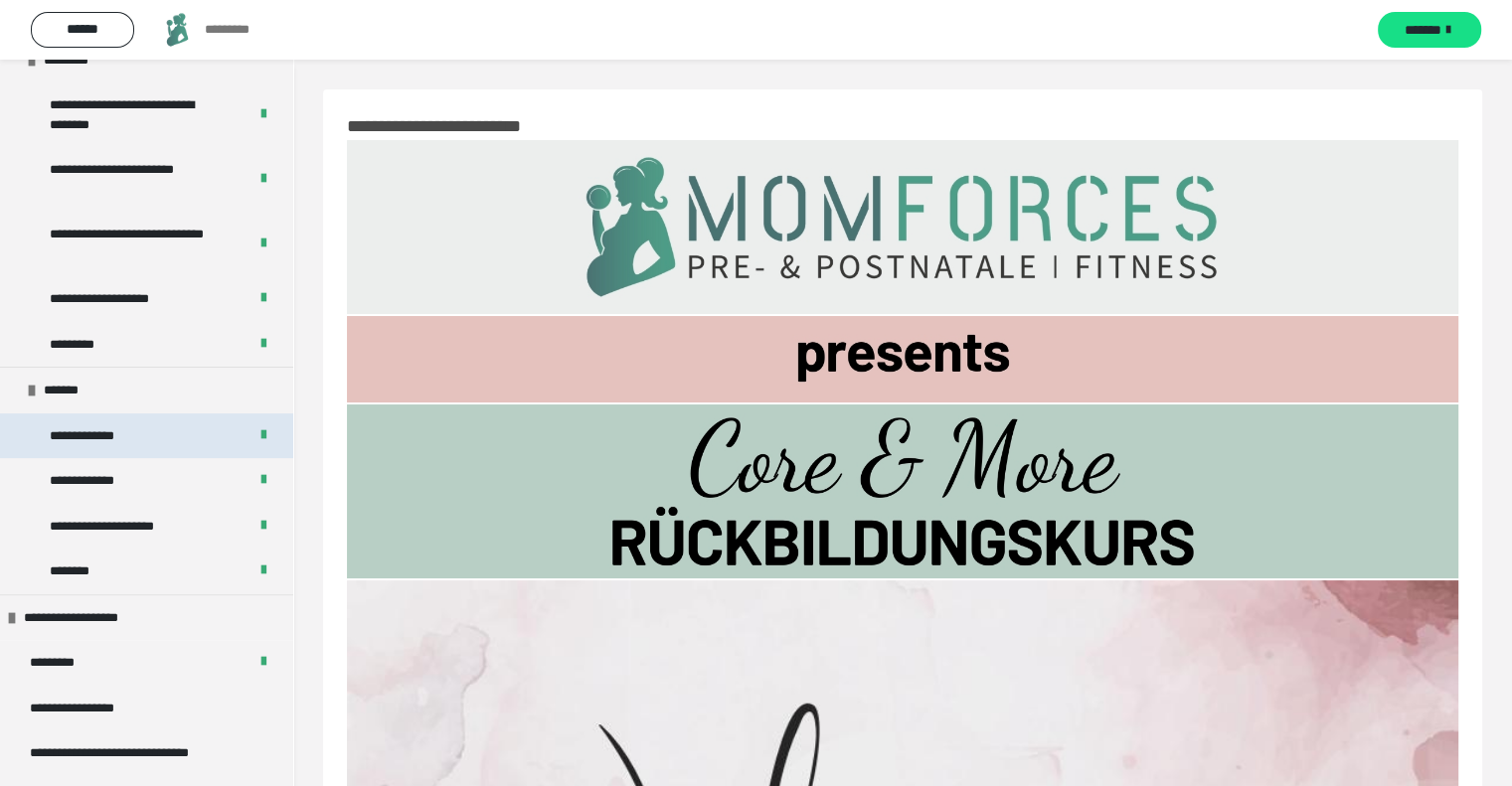 click on "**********" at bounding box center [94, 436] 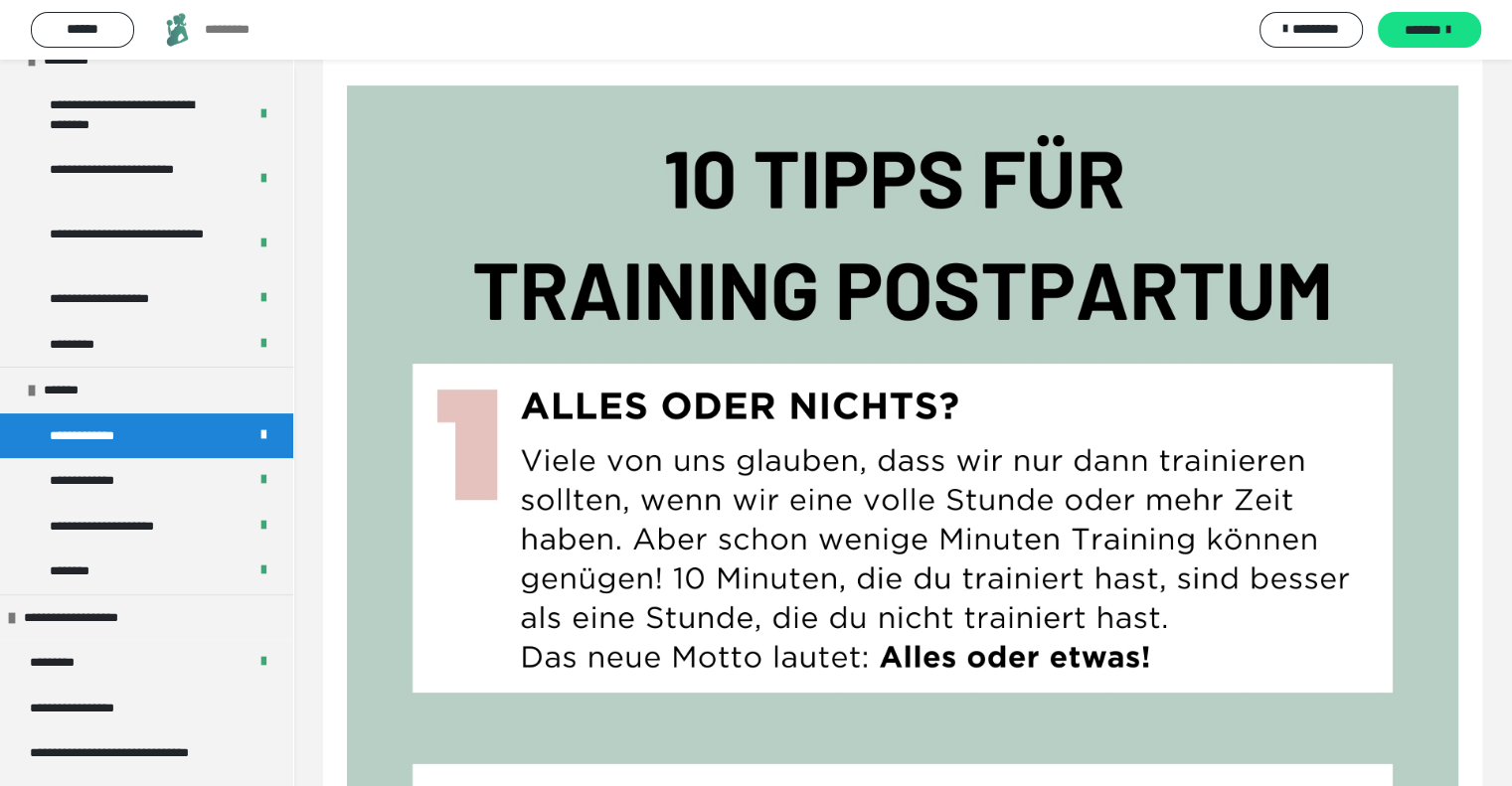 scroll, scrollTop: 696, scrollLeft: 0, axis: vertical 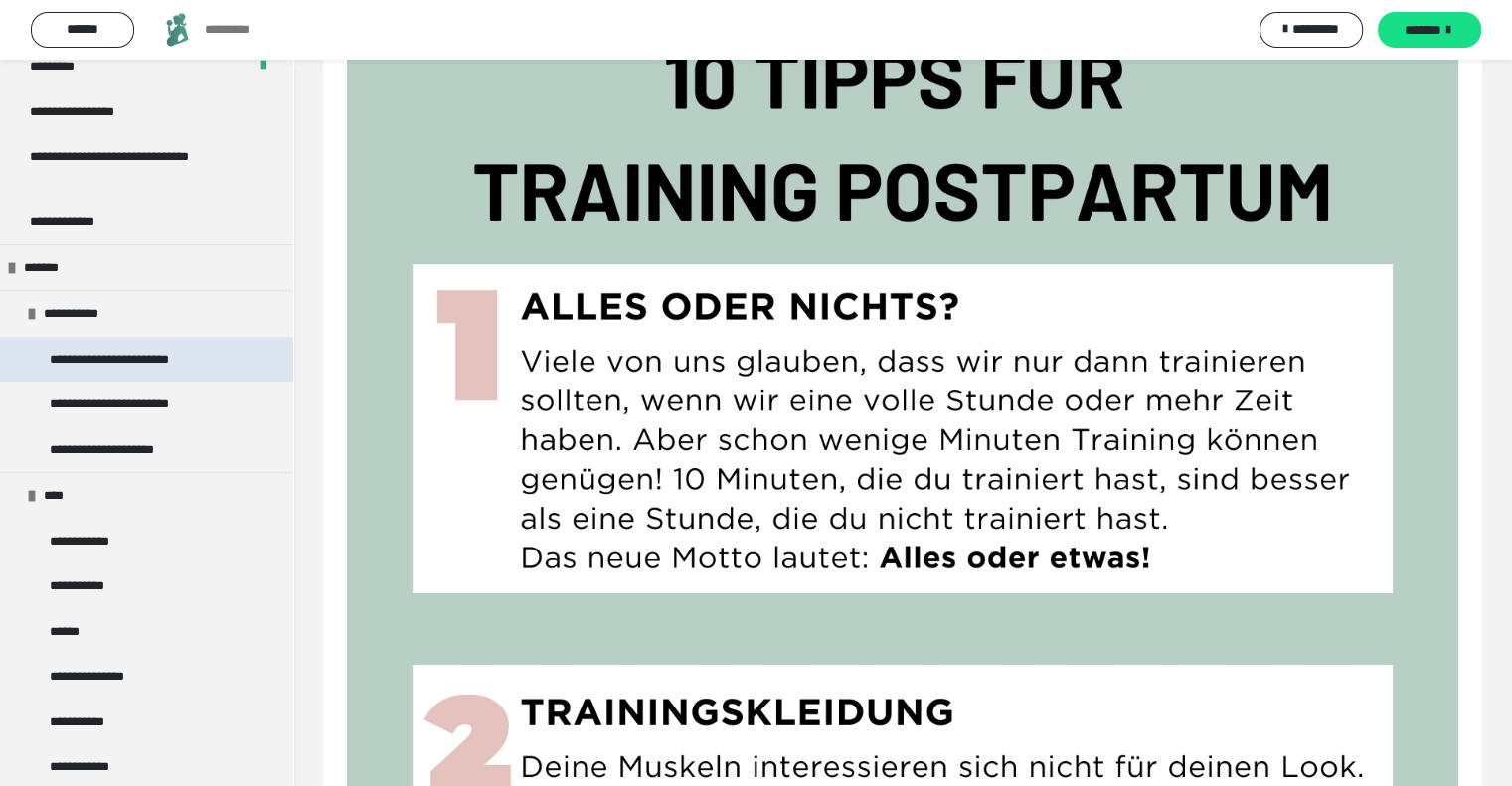 click on "**********" at bounding box center (135, 360) 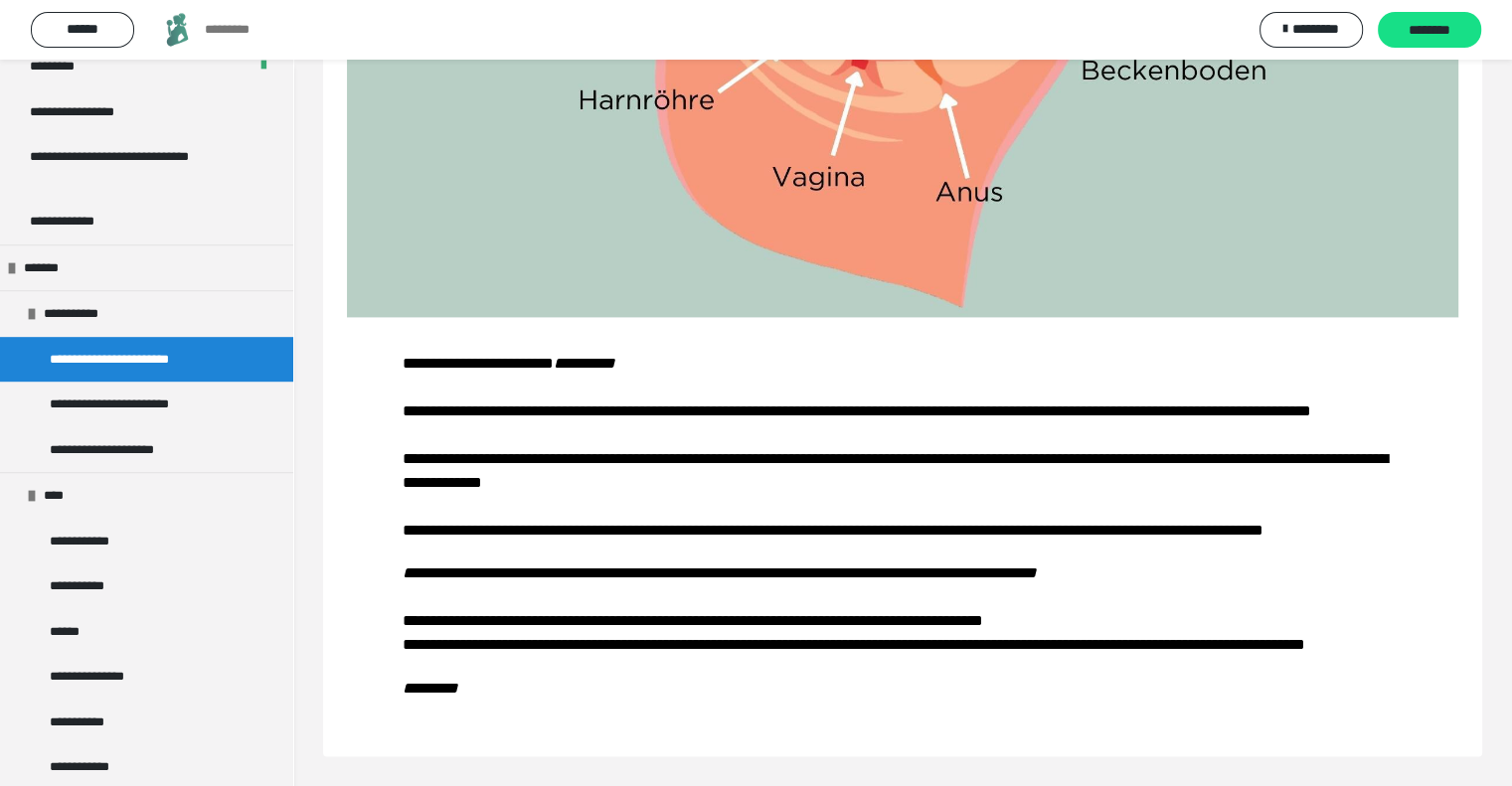 scroll, scrollTop: 3885, scrollLeft: 0, axis: vertical 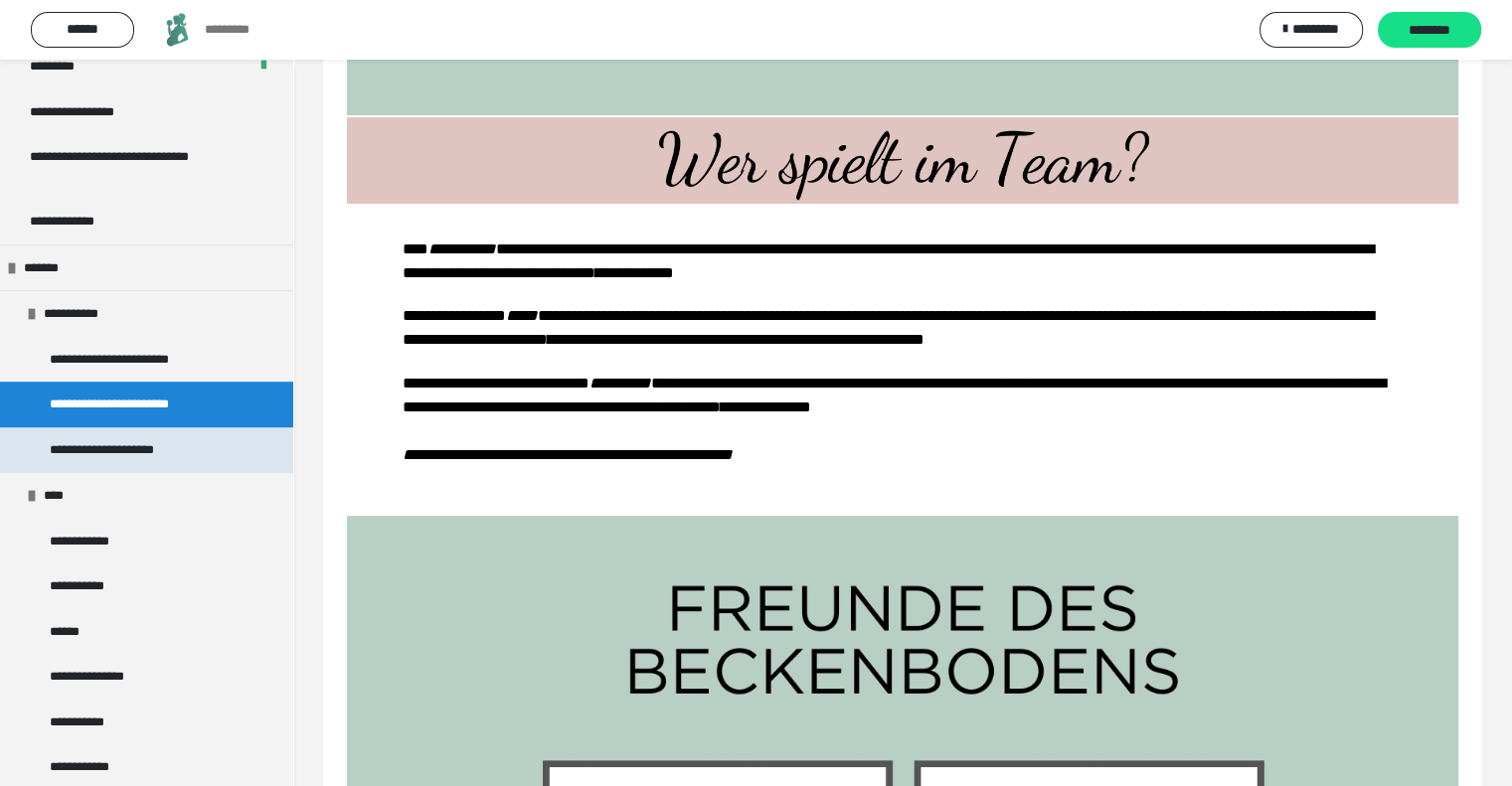 click on "**********" at bounding box center (129, 450) 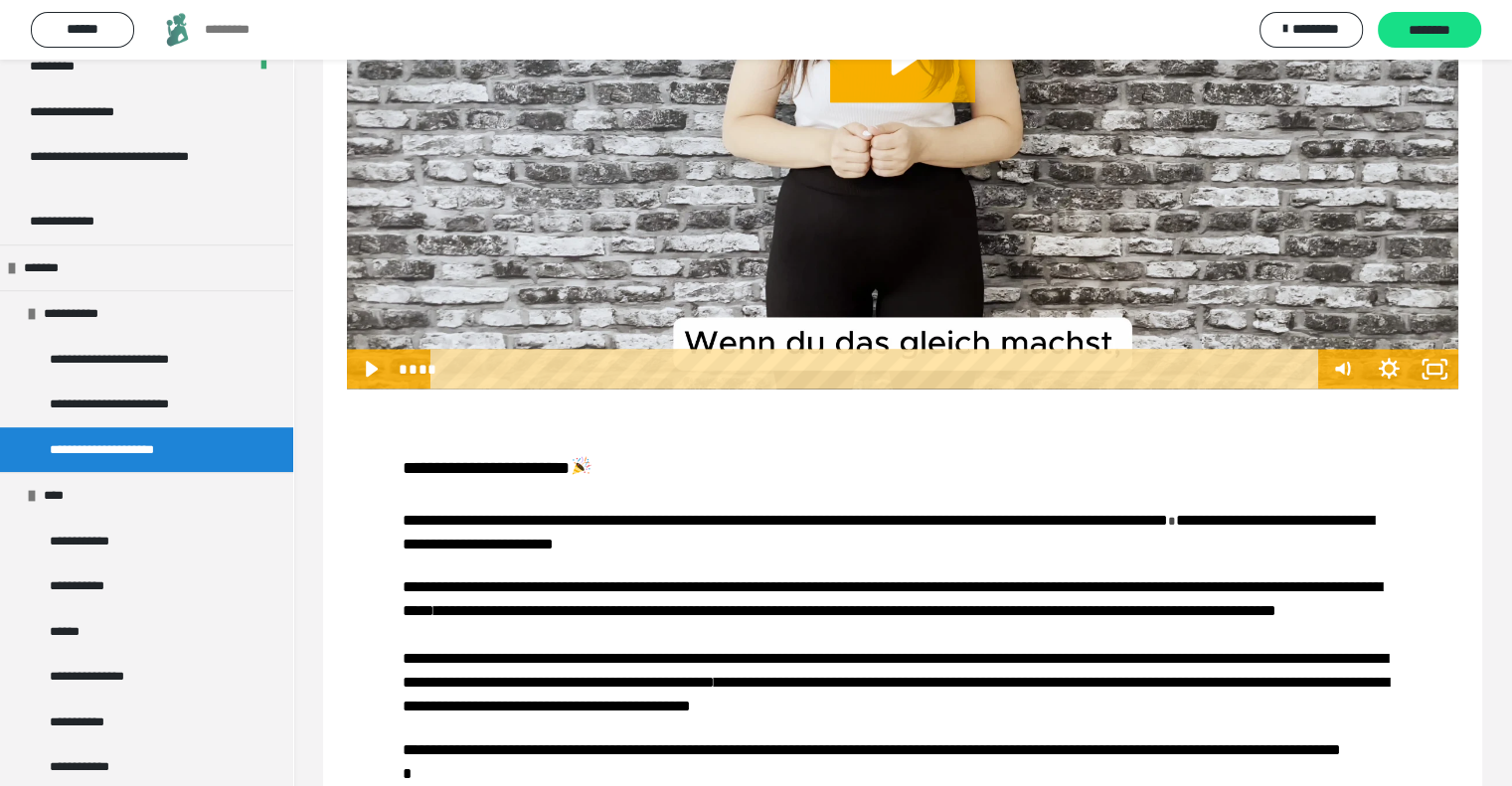 scroll, scrollTop: 3435, scrollLeft: 0, axis: vertical 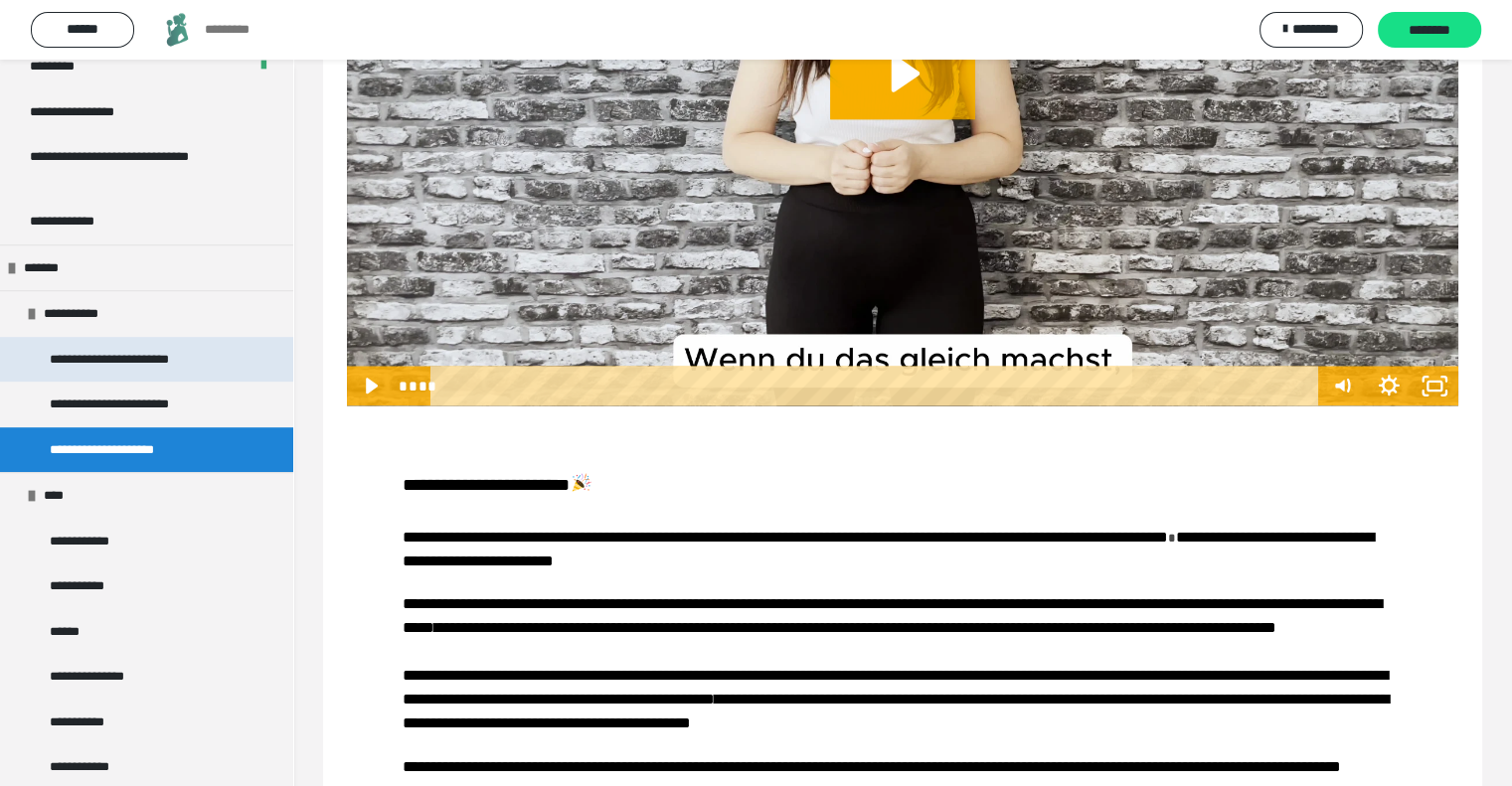 click on "**********" at bounding box center (135, 360) 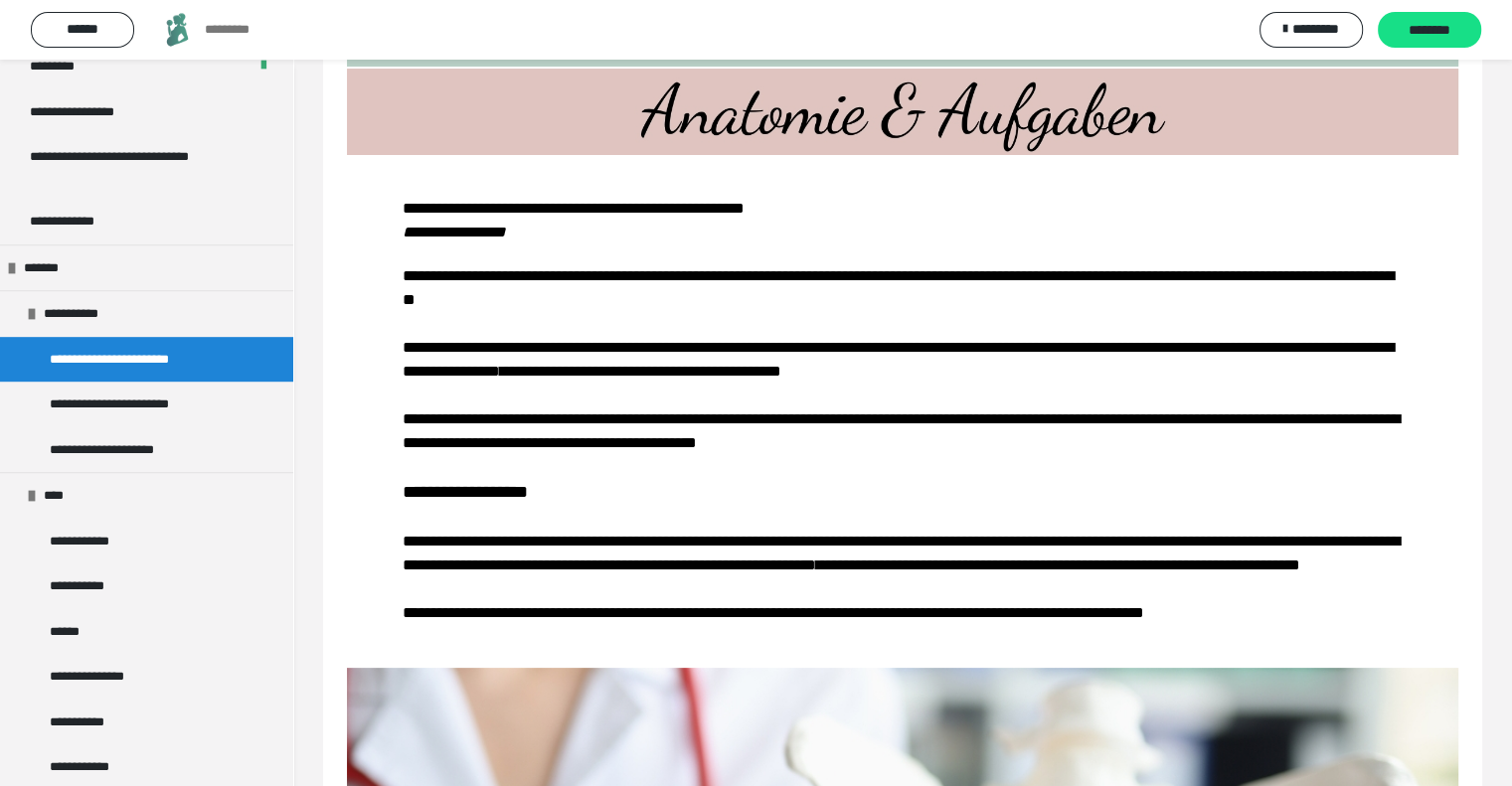 scroll, scrollTop: 318, scrollLeft: 0, axis: vertical 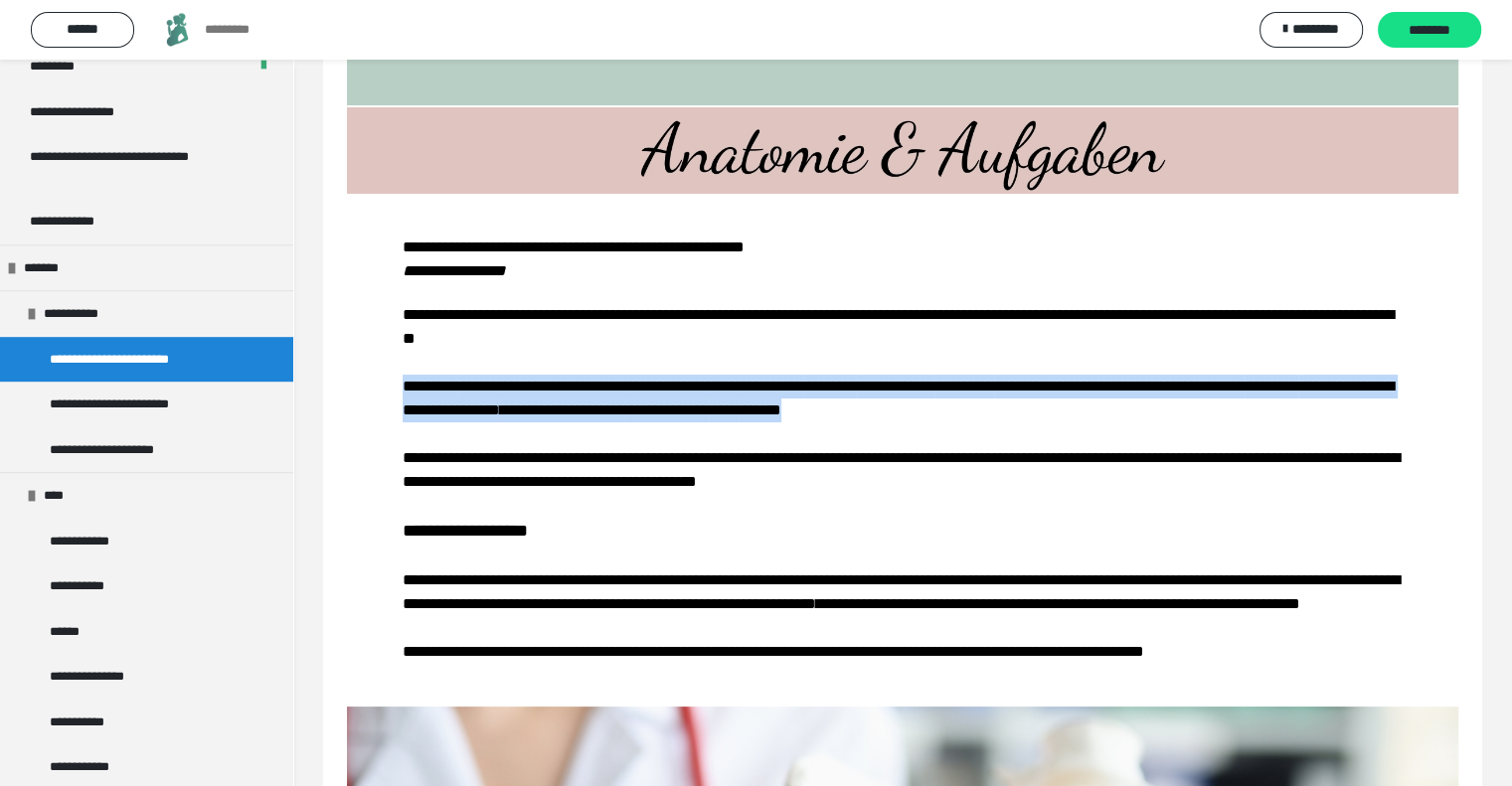 drag, startPoint x: 400, startPoint y: 394, endPoint x: 1341, endPoint y: 420, distance: 941.3591 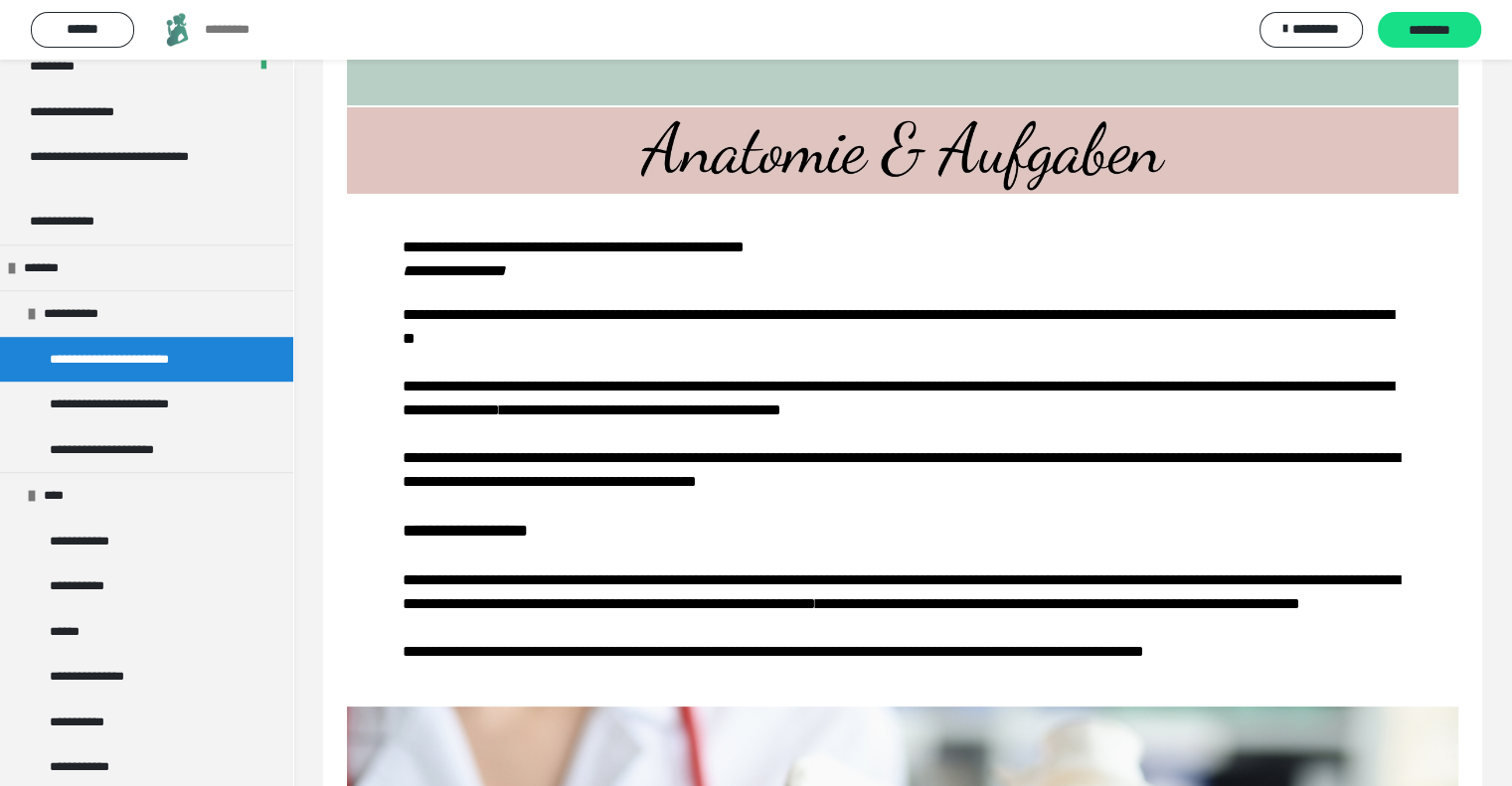 click on "**********" at bounding box center (903, 483) 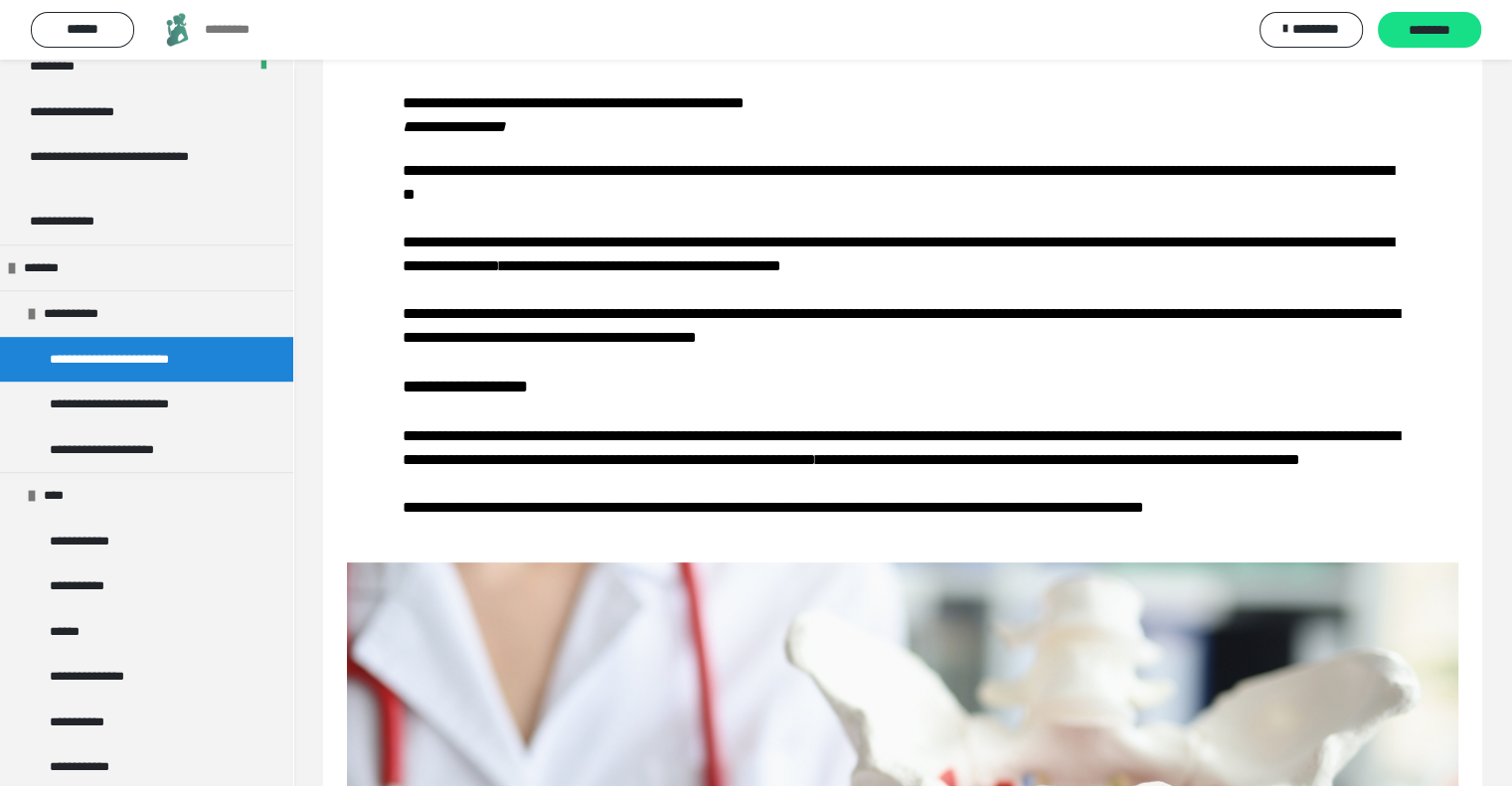 scroll, scrollTop: 308, scrollLeft: 0, axis: vertical 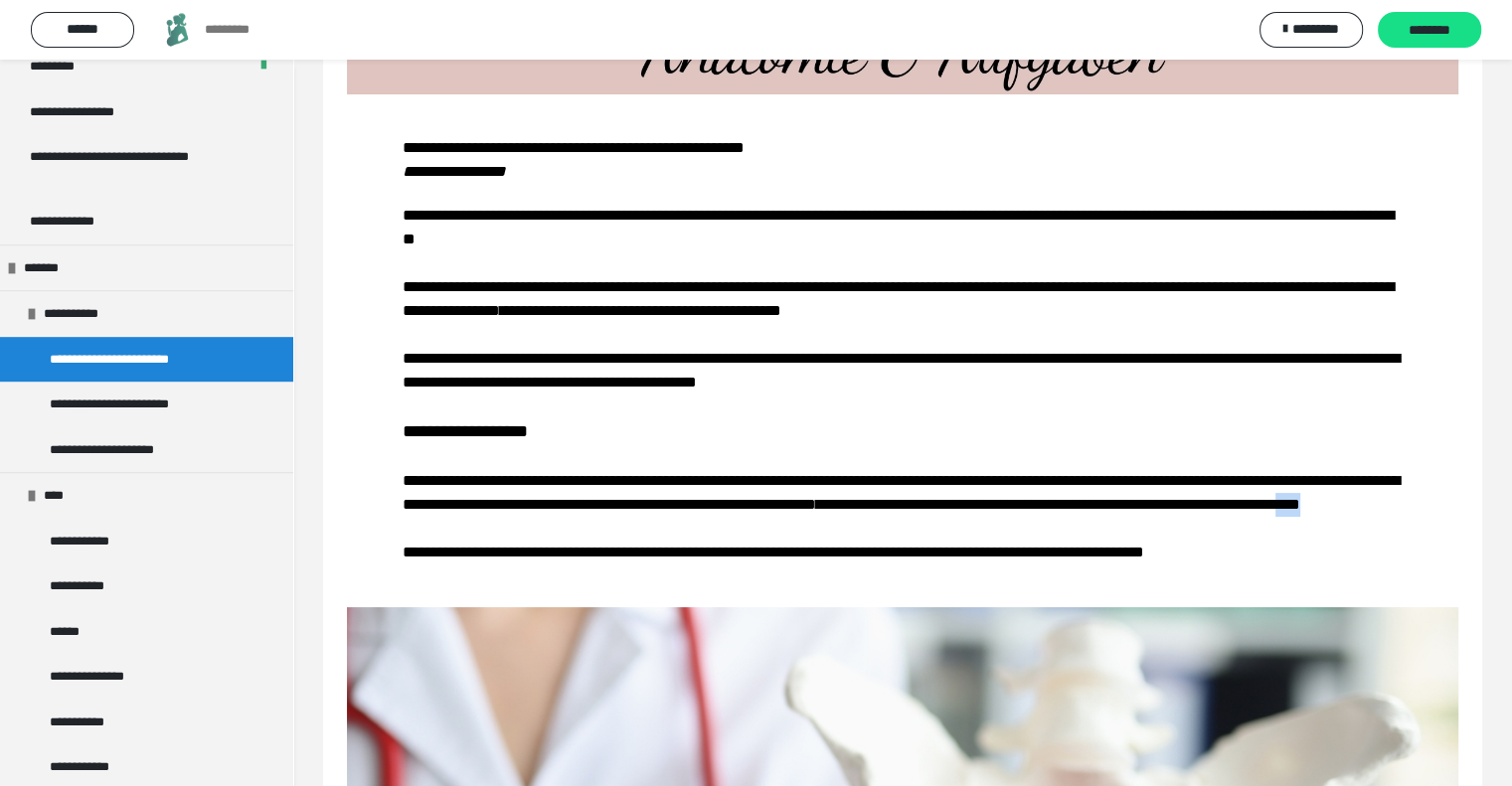 drag, startPoint x: 1122, startPoint y: 538, endPoint x: 1098, endPoint y: 536, distance: 24.083189 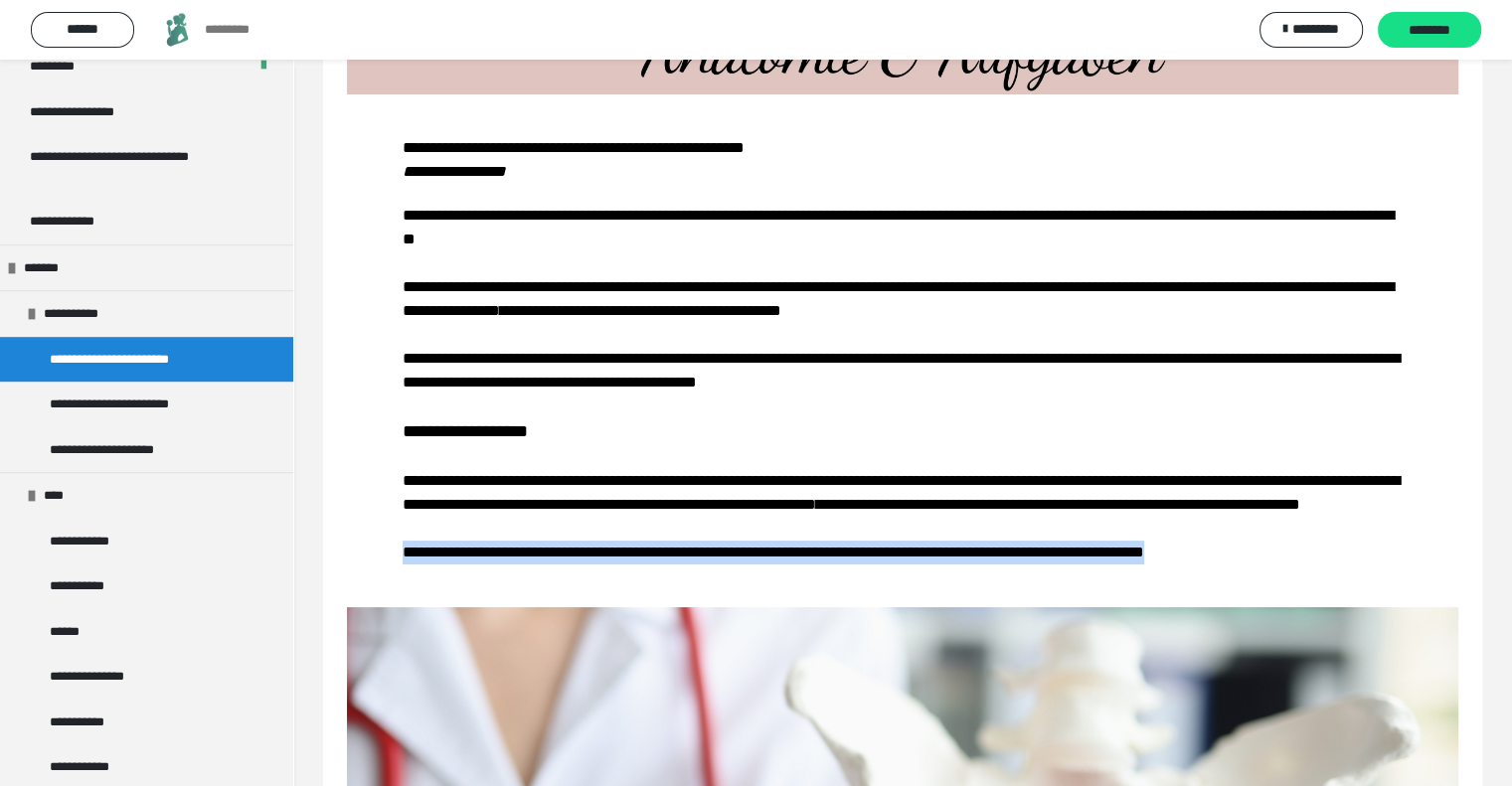 drag, startPoint x: 406, startPoint y: 583, endPoint x: 1407, endPoint y: 598, distance: 1001.1124 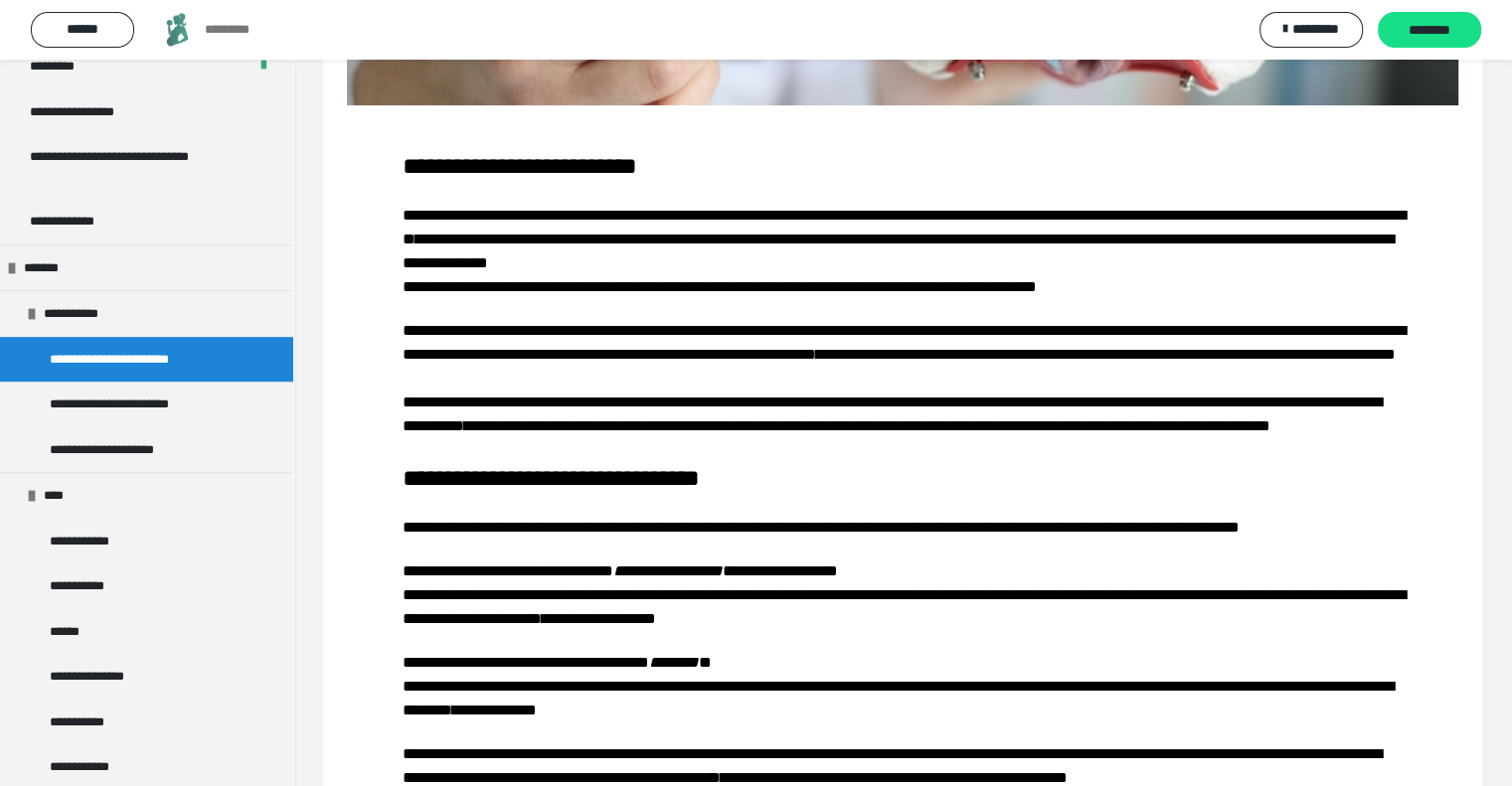 scroll, scrollTop: 1401, scrollLeft: 0, axis: vertical 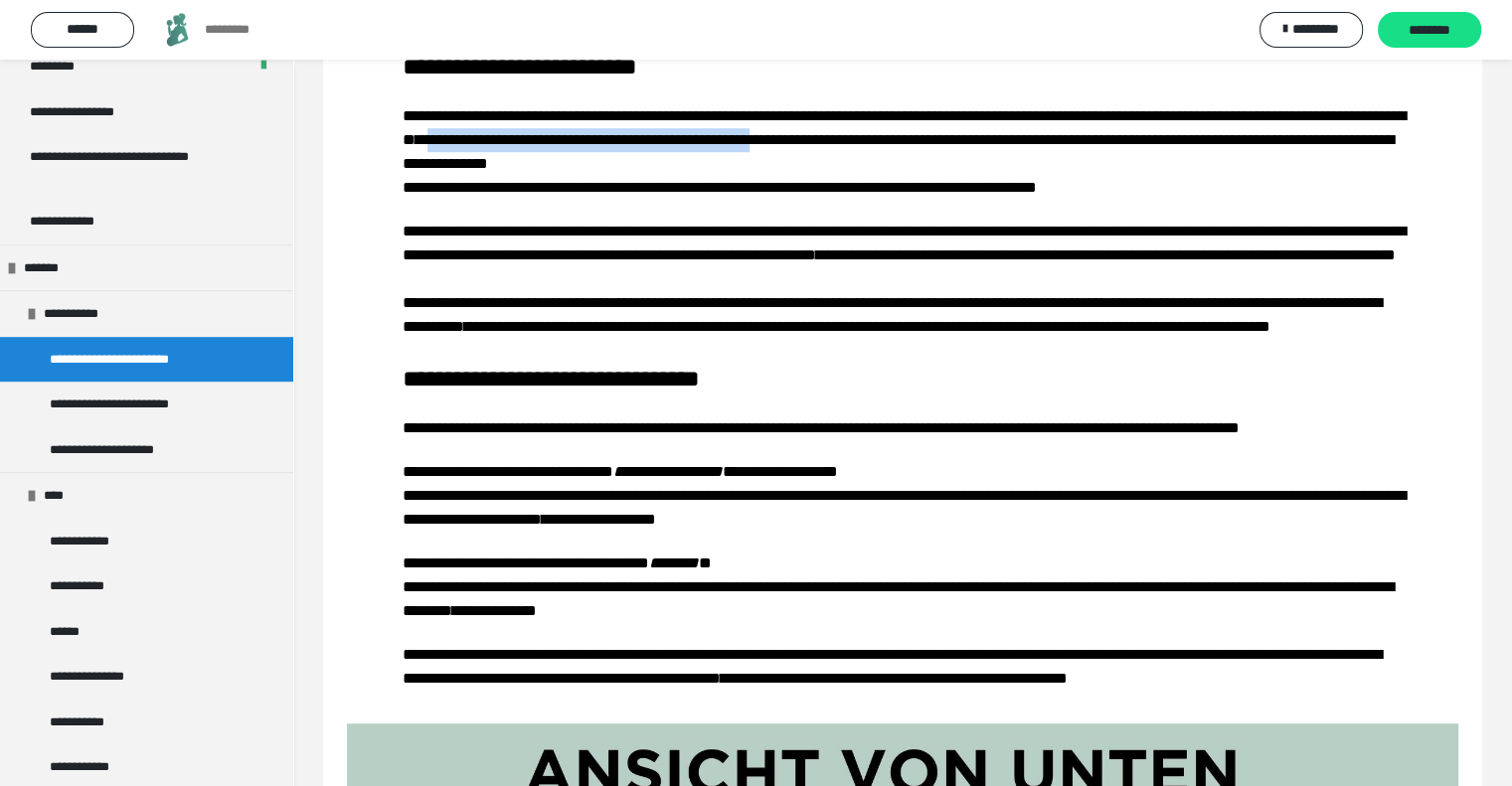 drag, startPoint x: 1264, startPoint y: 173, endPoint x: 856, endPoint y: 178, distance: 408.03064 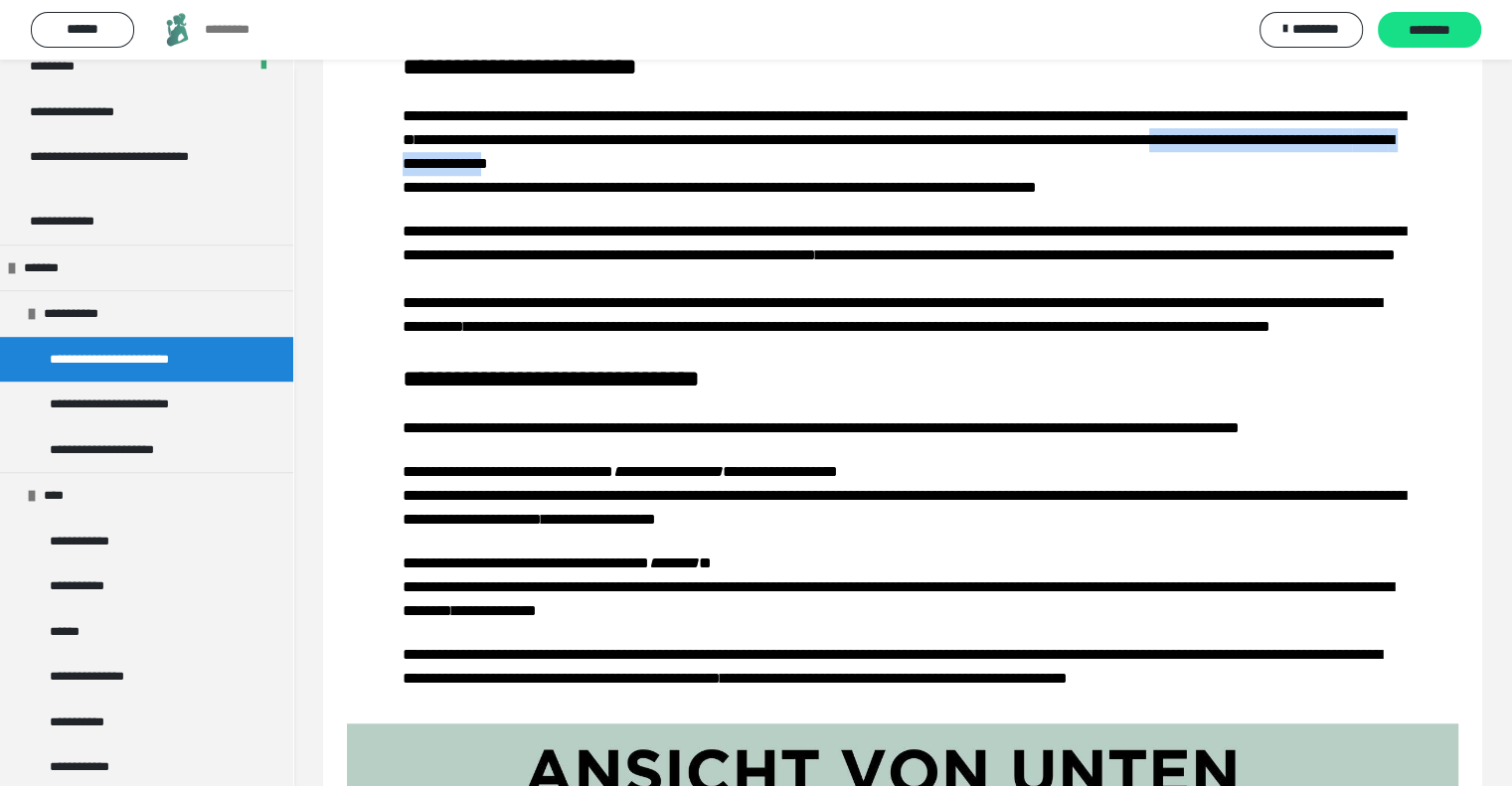 drag, startPoint x: 879, startPoint y: 200, endPoint x: 1299, endPoint y: 198, distance: 420.00476 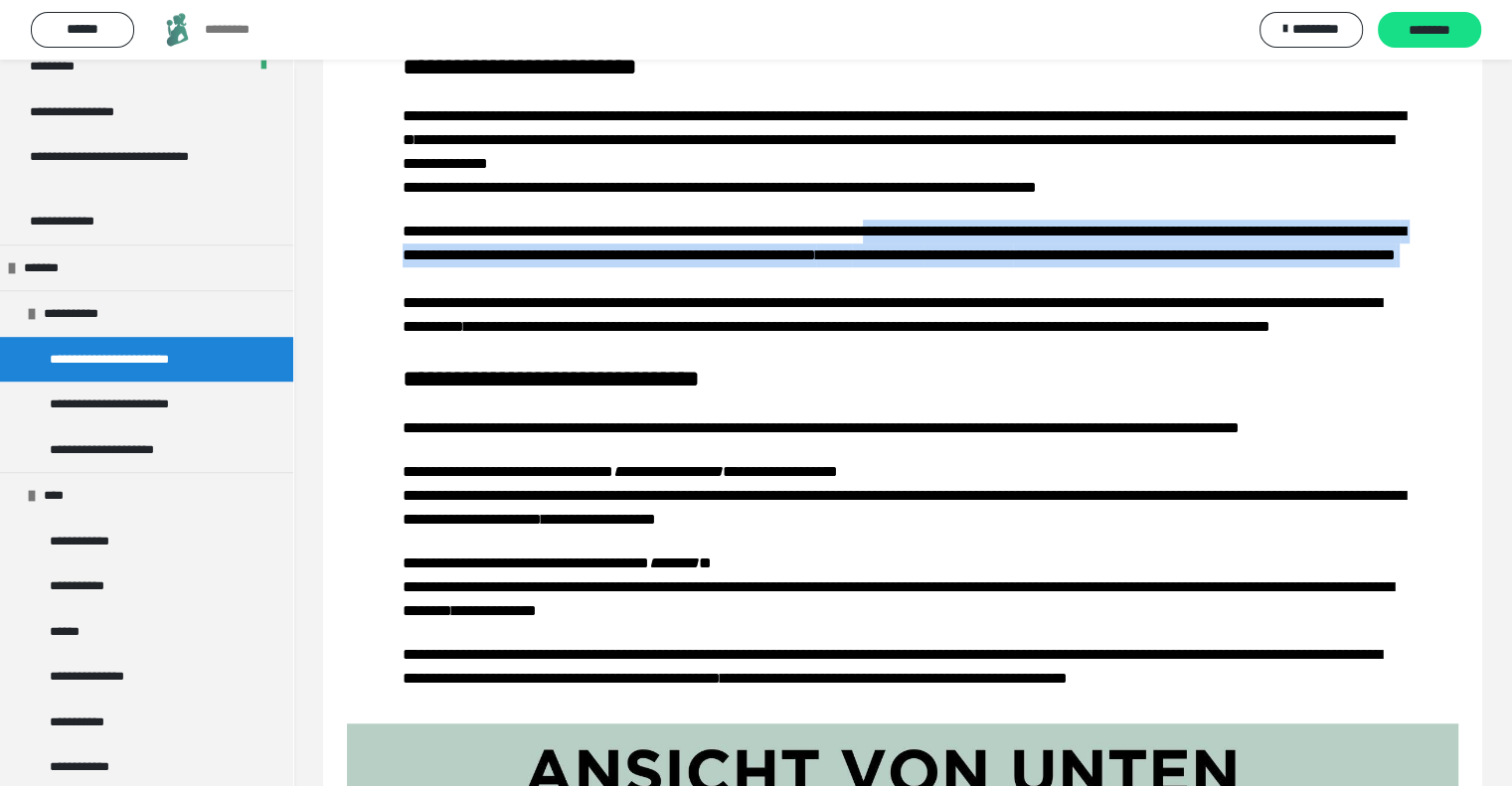 drag, startPoint x: 1062, startPoint y: 266, endPoint x: 1384, endPoint y: 317, distance: 326.0138 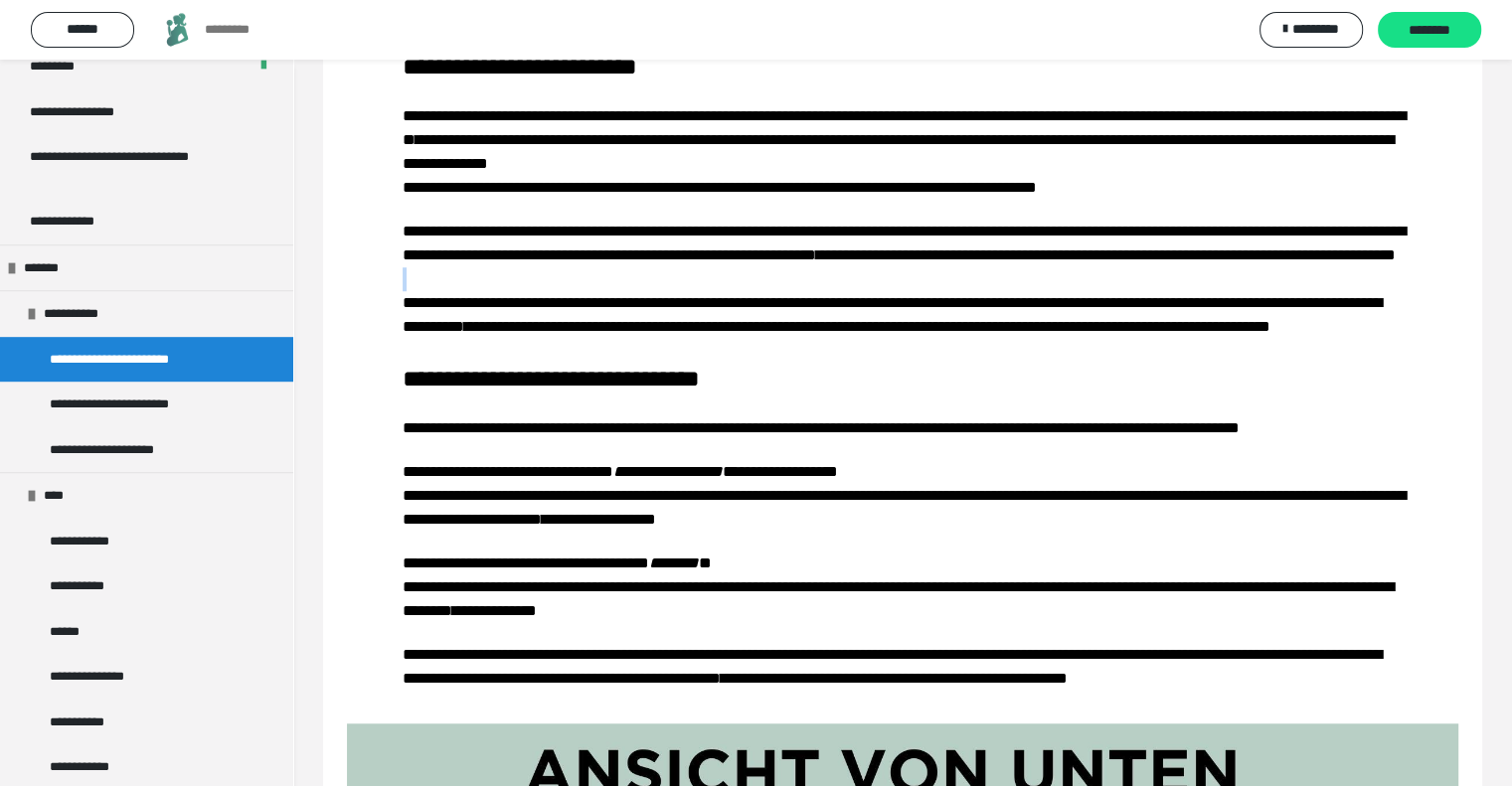 click on "**********" at bounding box center (903, 243) 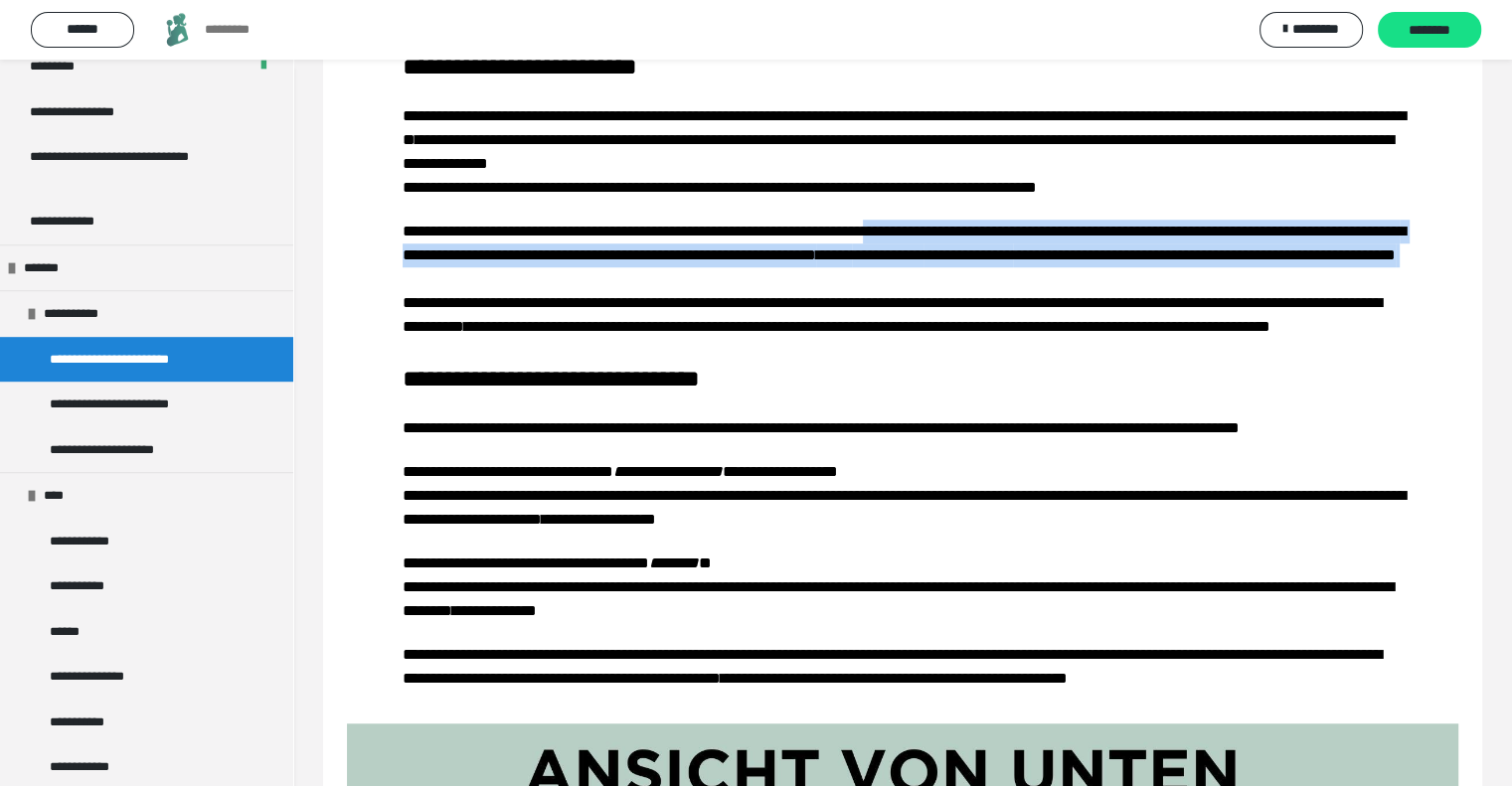 drag, startPoint x: 1063, startPoint y: 265, endPoint x: 1370, endPoint y: 317, distance: 311.37277 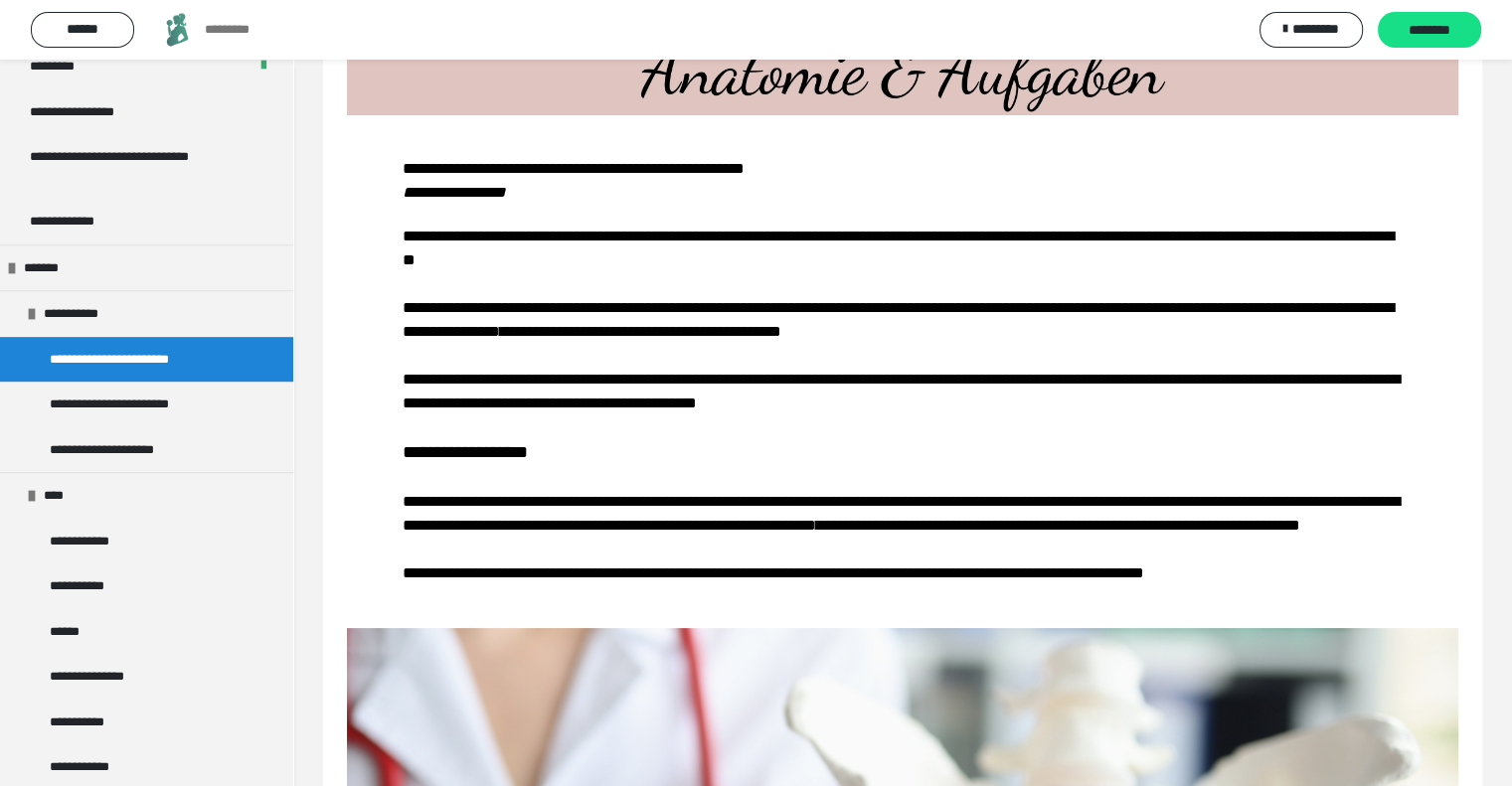 scroll, scrollTop: 298, scrollLeft: 0, axis: vertical 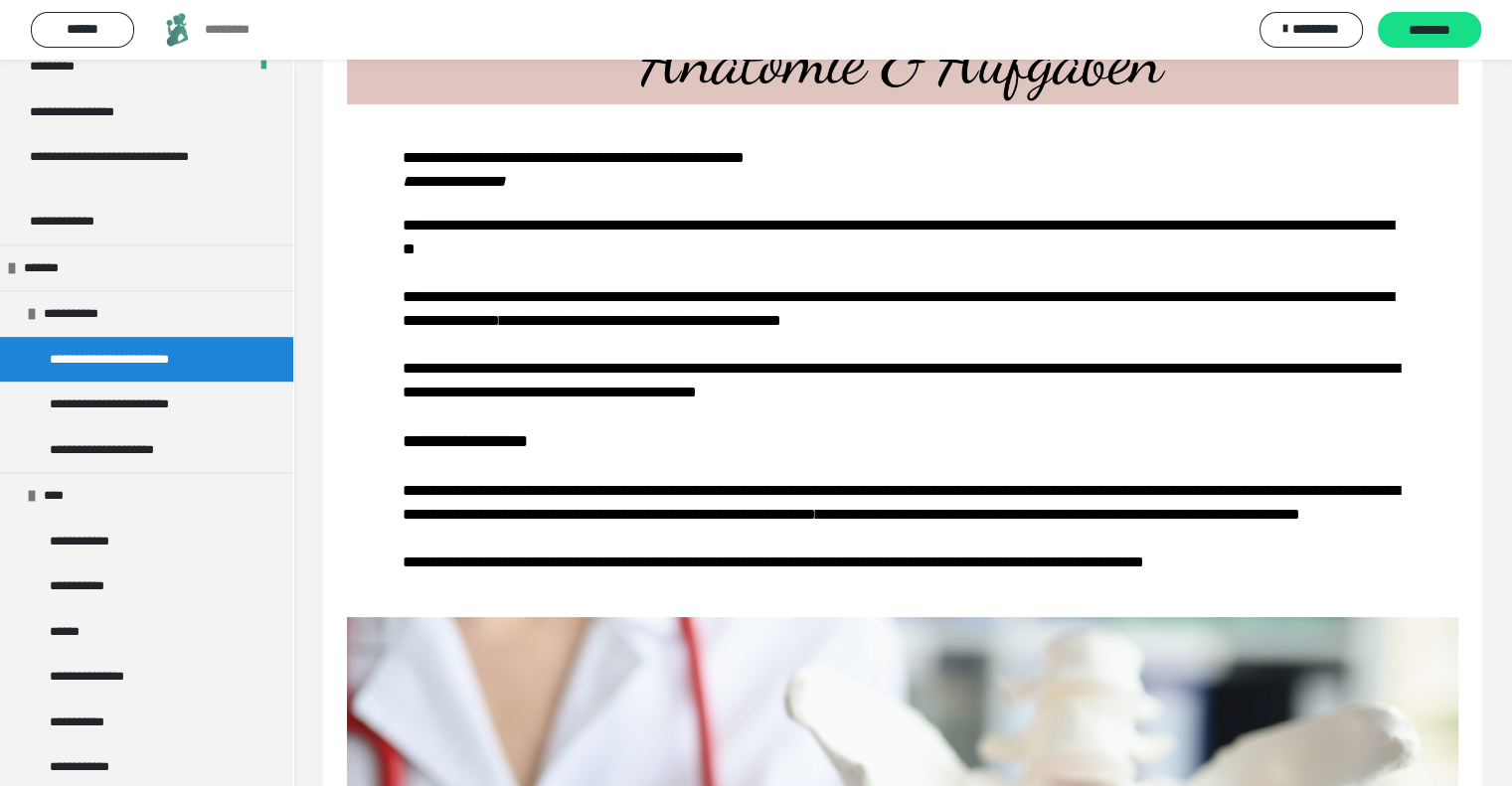 click on "**********" at bounding box center [574, 157] 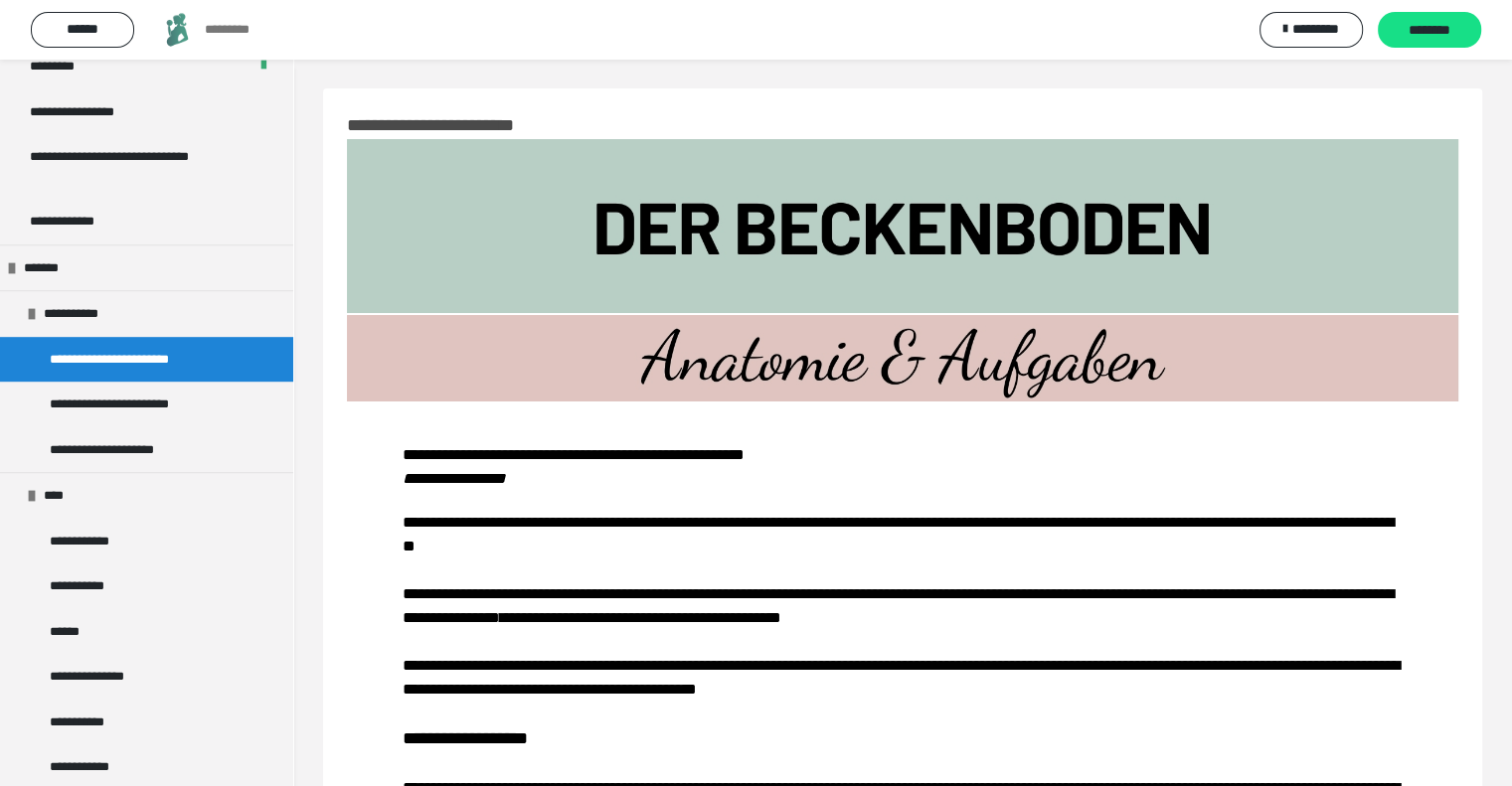 scroll, scrollTop: 0, scrollLeft: 0, axis: both 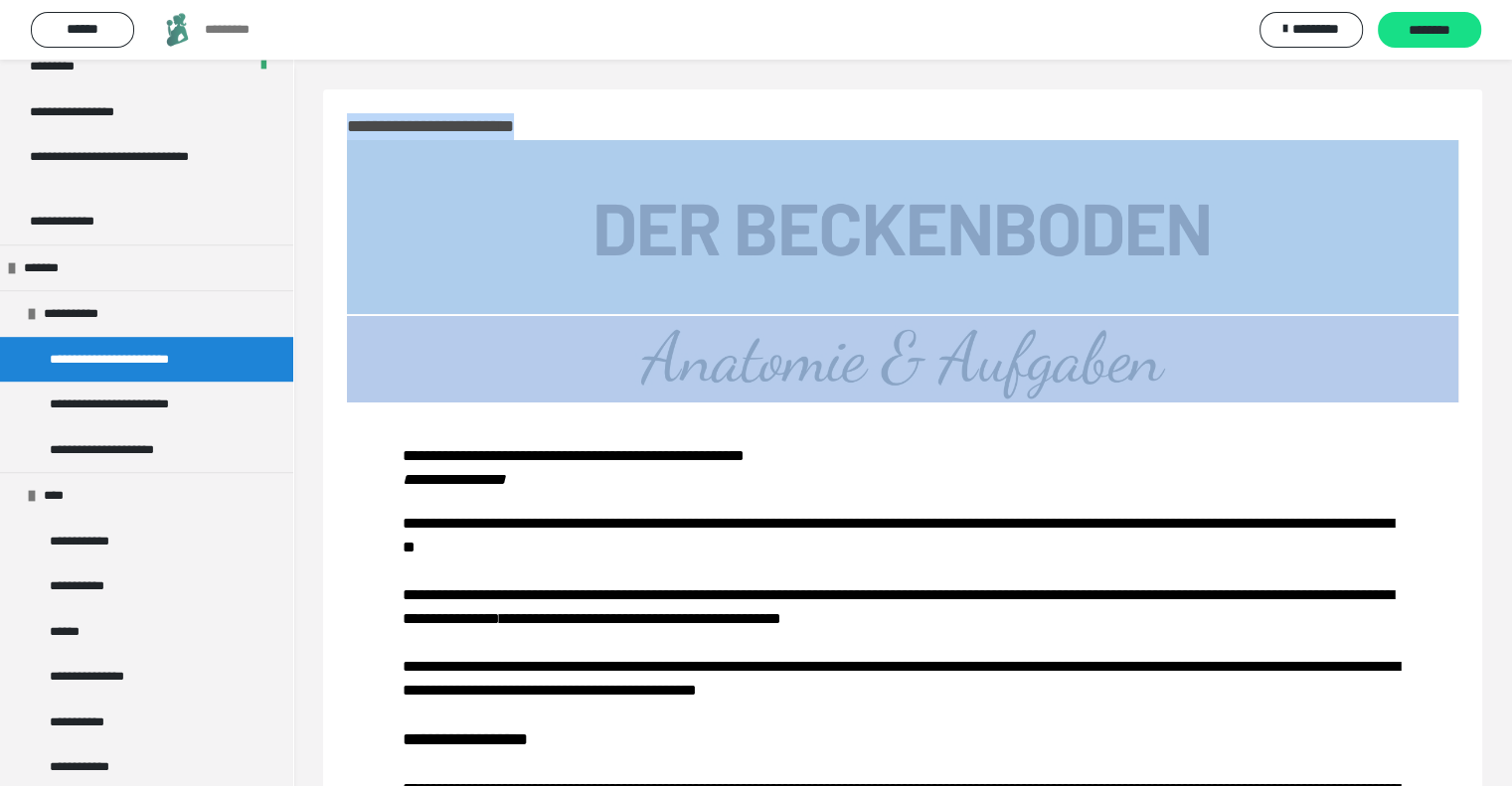 drag, startPoint x: 348, startPoint y: 124, endPoint x: 541, endPoint y: 351, distance: 297.956 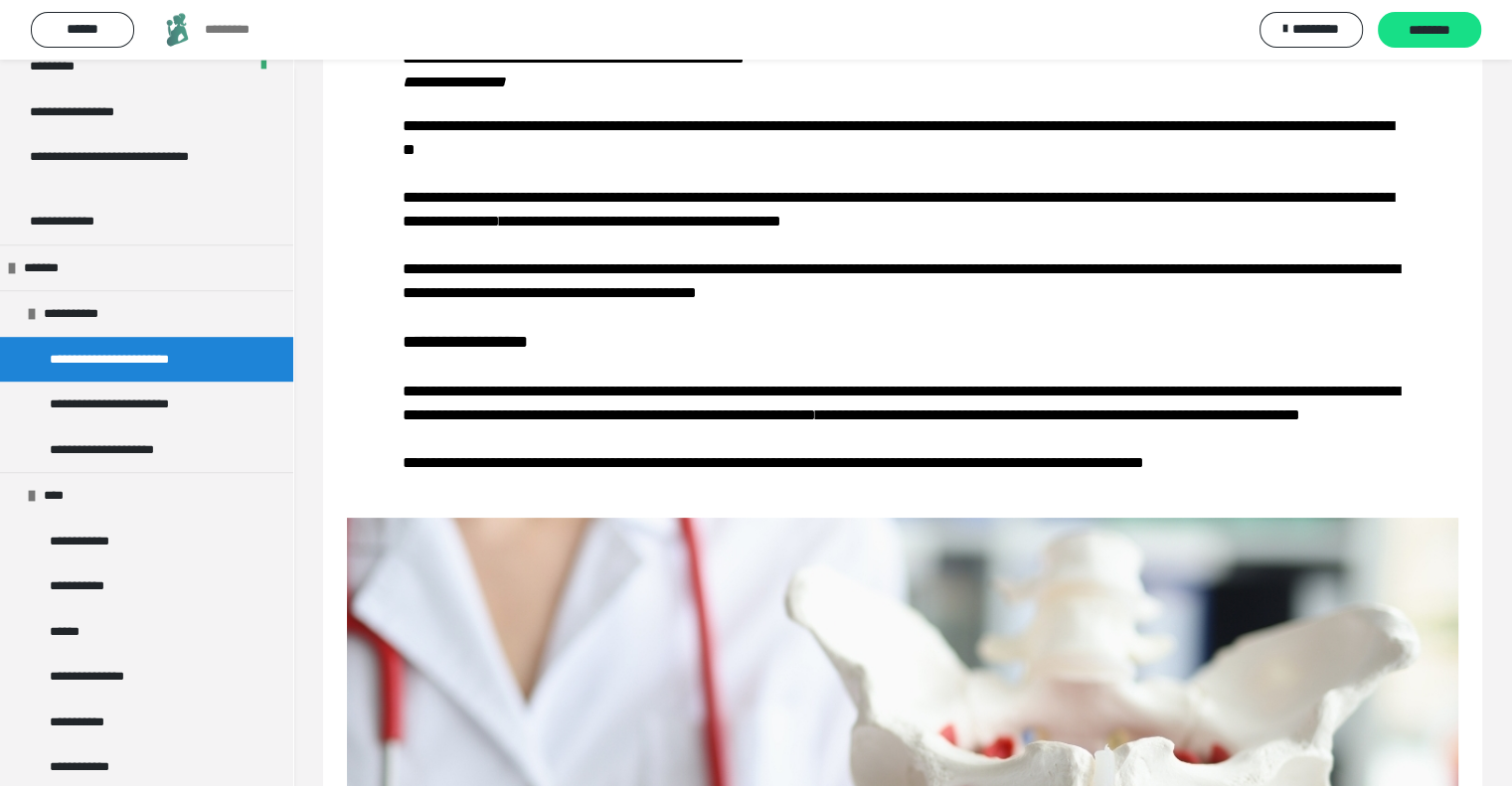 click on "**********" at bounding box center [903, 261] 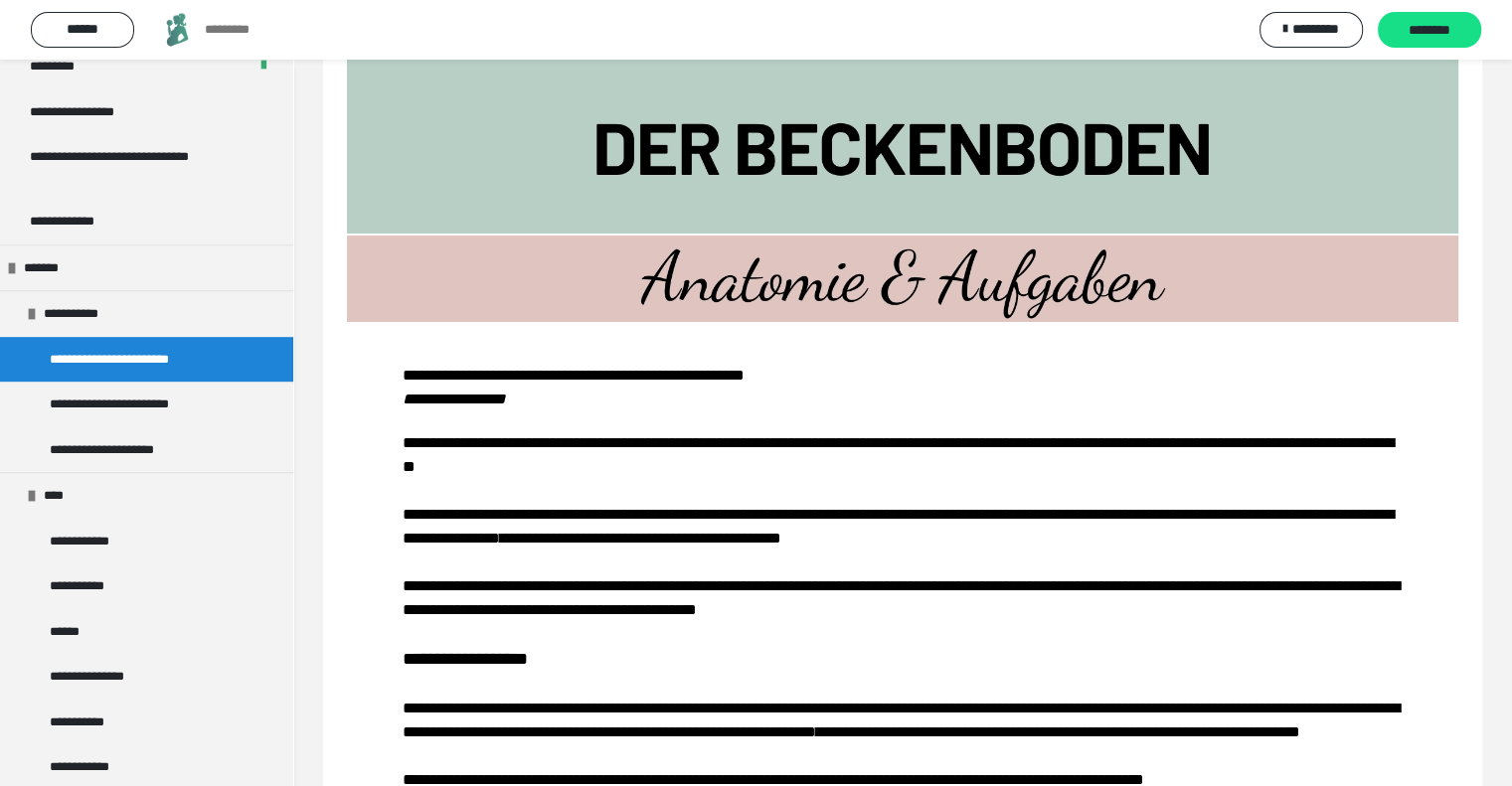 scroll, scrollTop: 0, scrollLeft: 0, axis: both 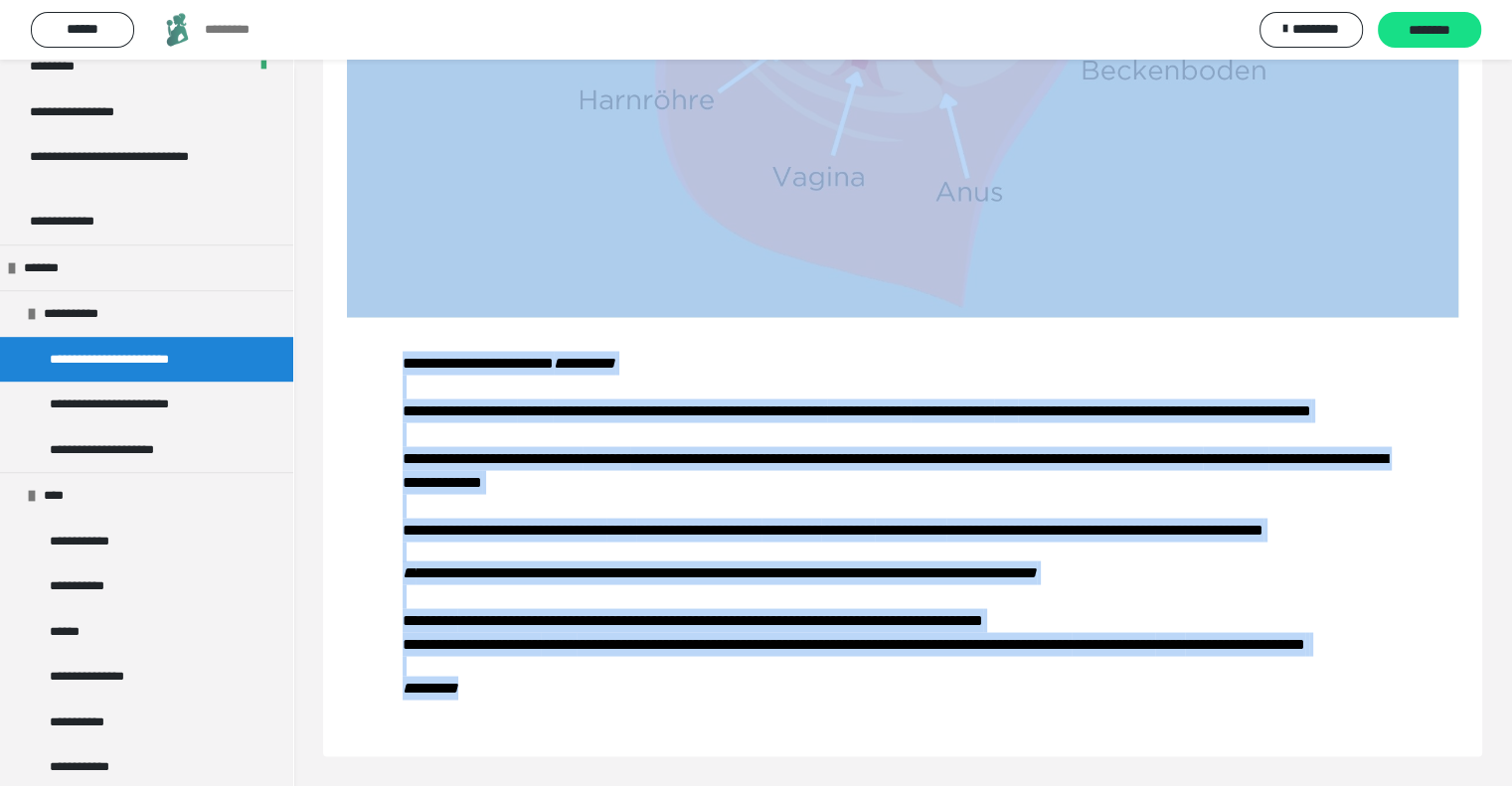 drag, startPoint x: 353, startPoint y: 129, endPoint x: 917, endPoint y: 707, distance: 807.5766 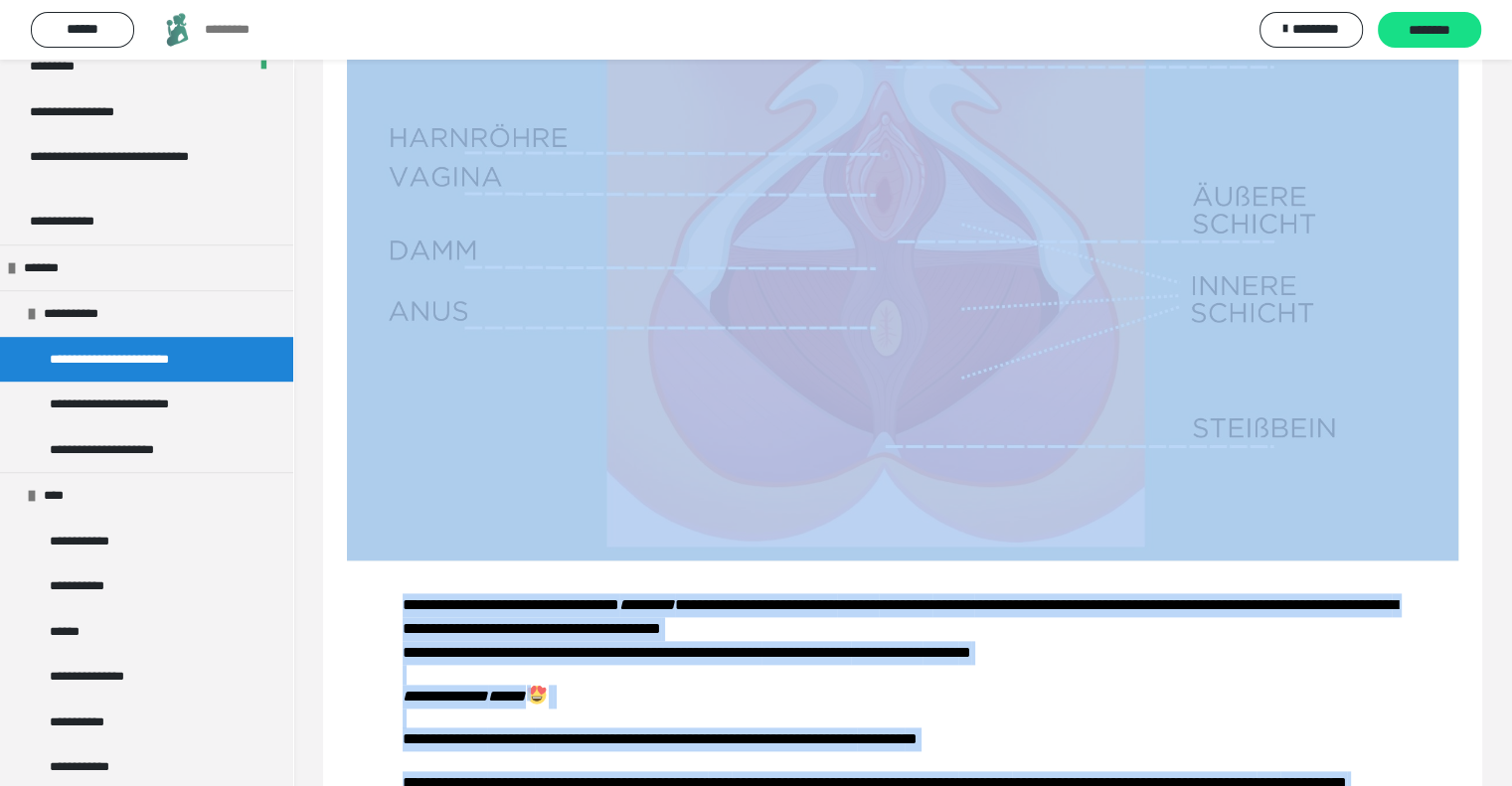 scroll, scrollTop: 2295, scrollLeft: 0, axis: vertical 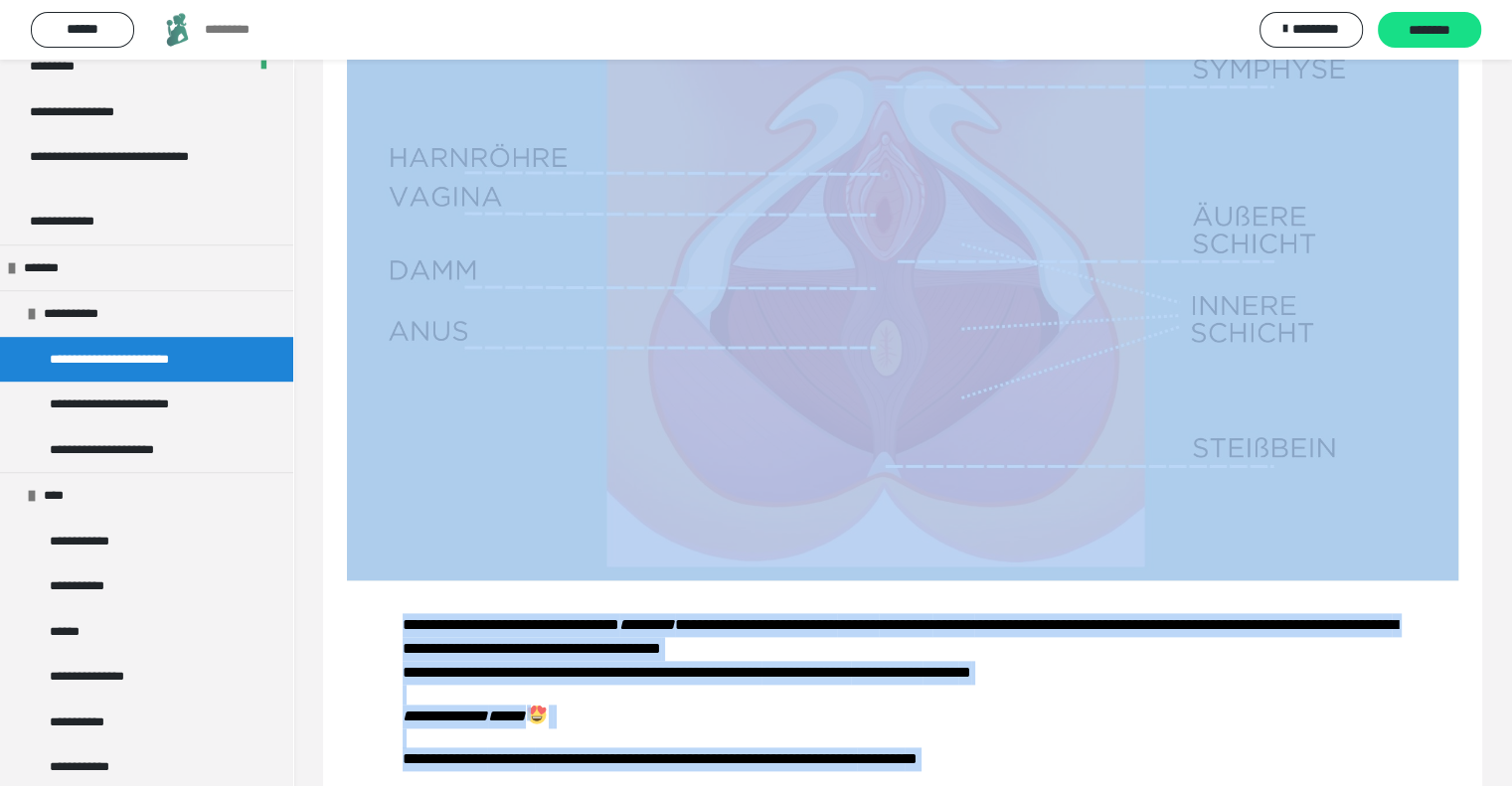 click at bounding box center [903, 205] 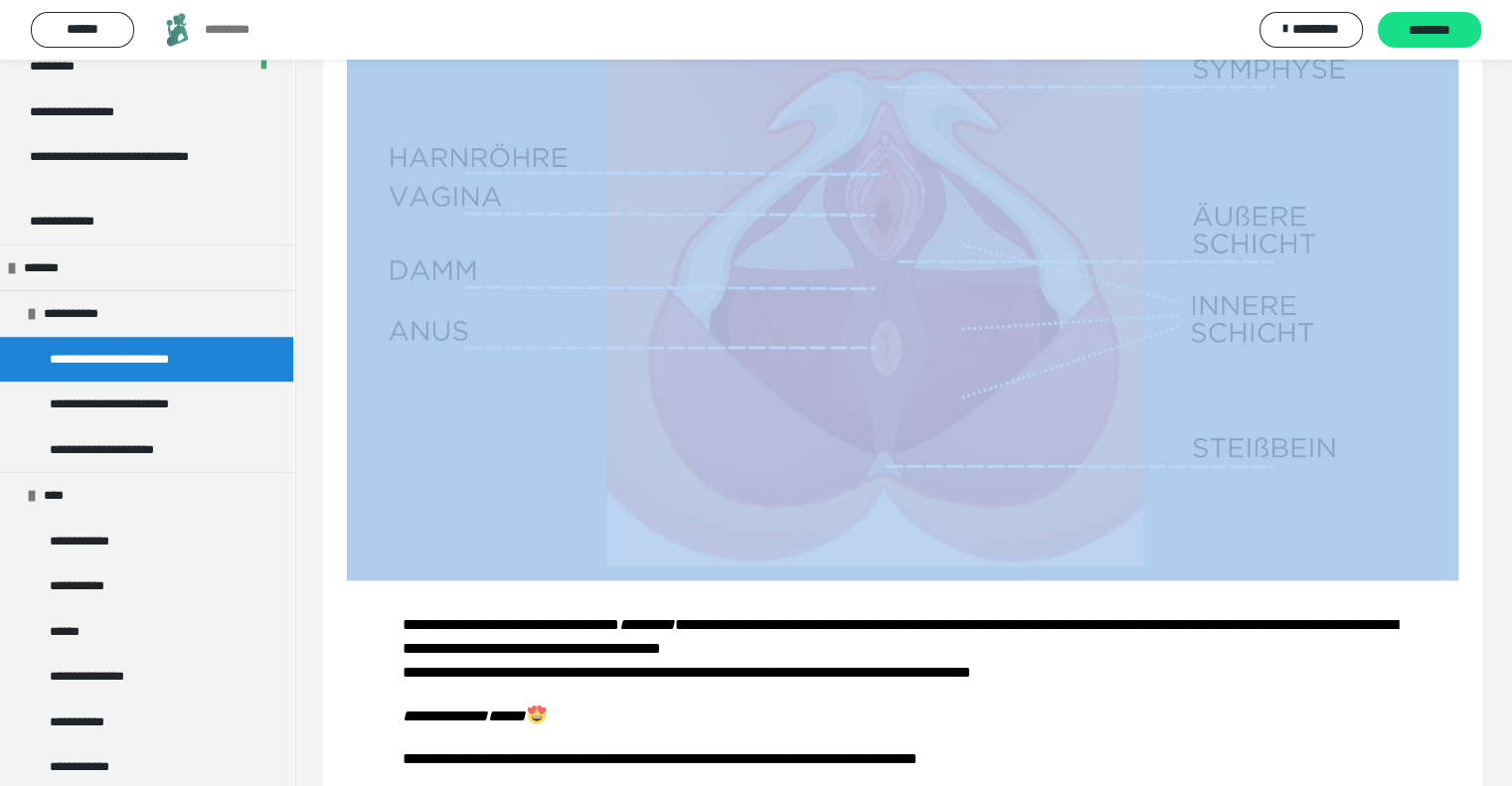 click on "**********" at bounding box center [903, -48] 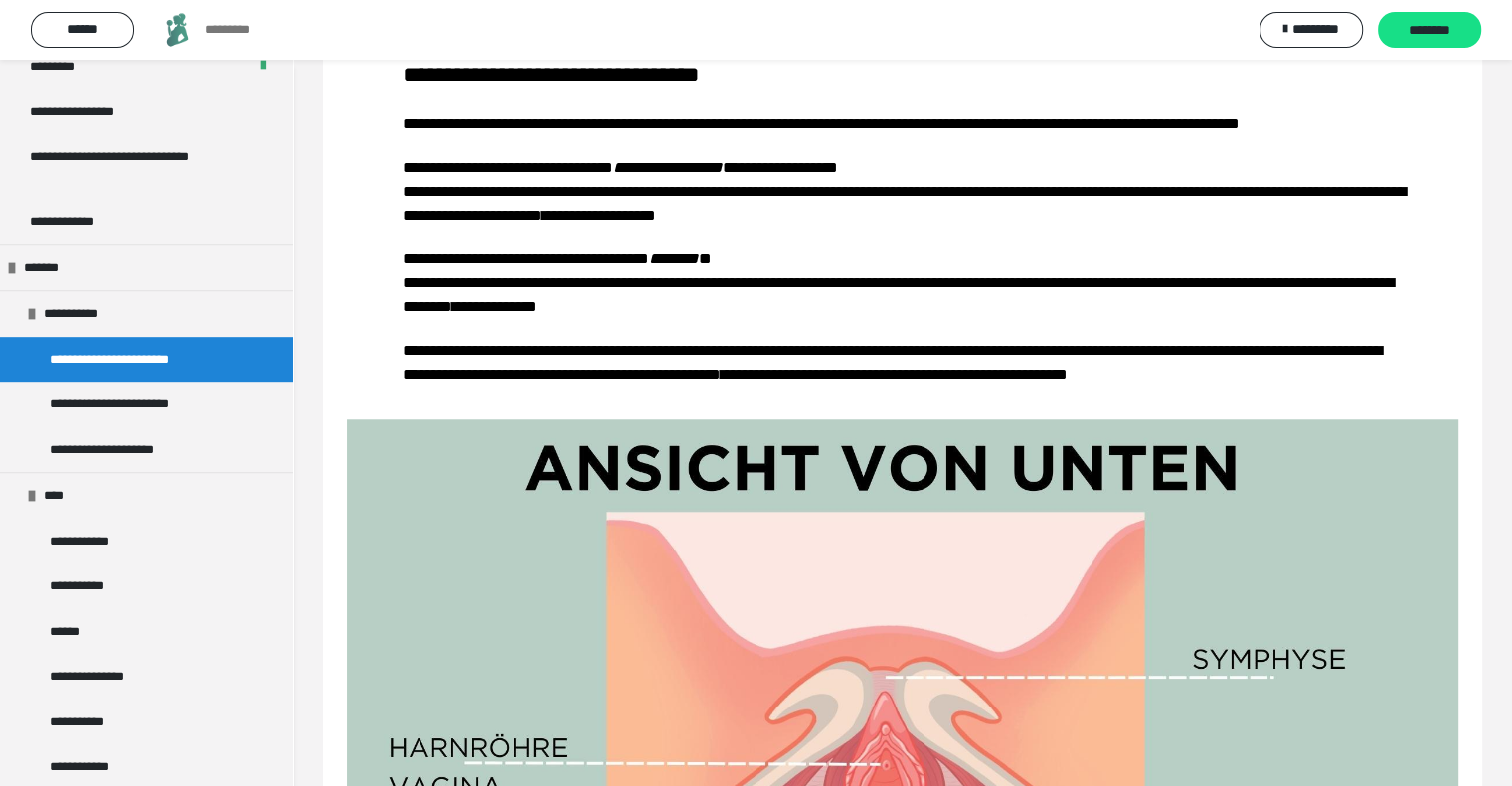 scroll, scrollTop: 1699, scrollLeft: 0, axis: vertical 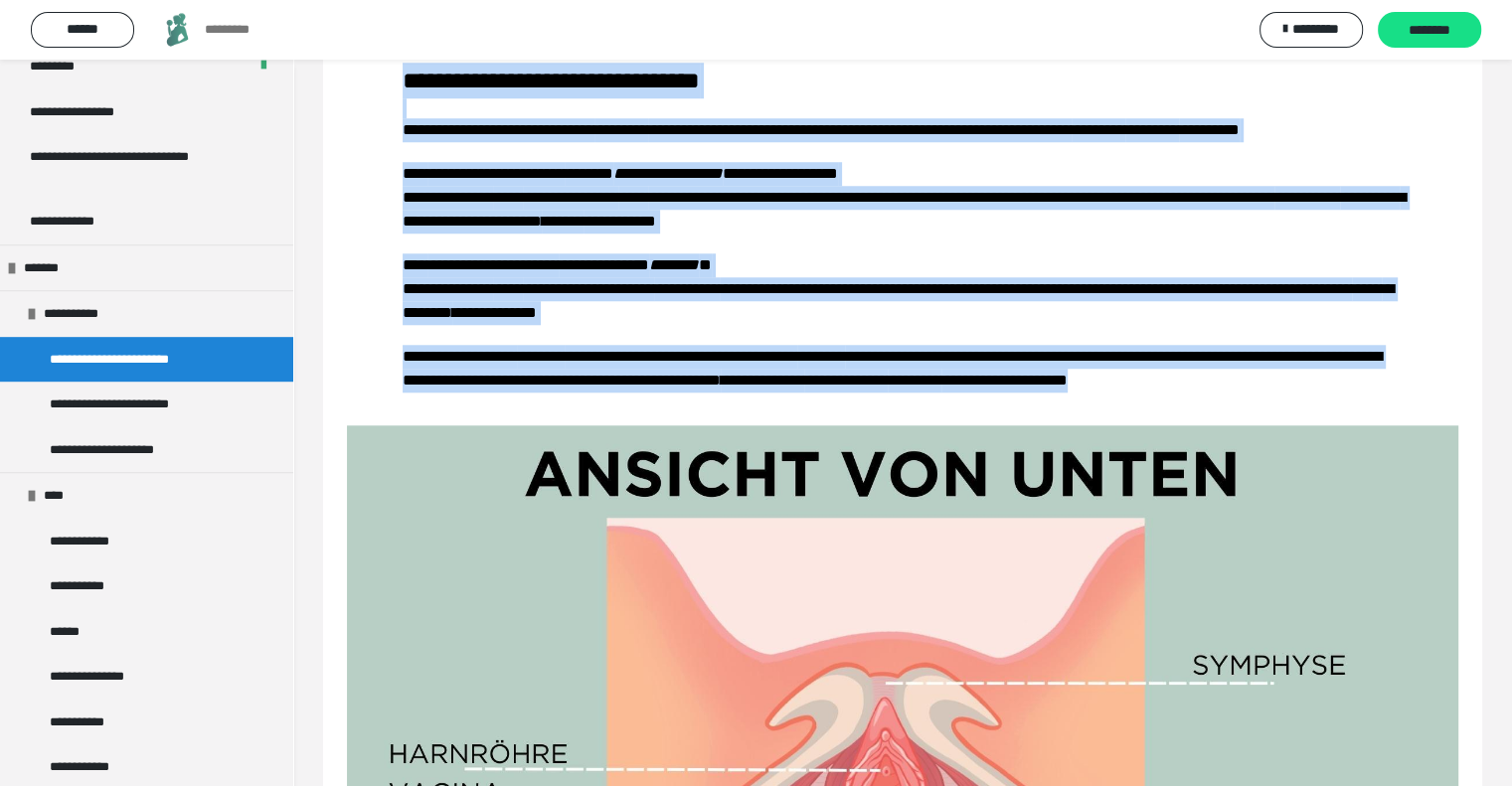 drag, startPoint x: 998, startPoint y: 502, endPoint x: 366, endPoint y: 158, distance: 719.55542 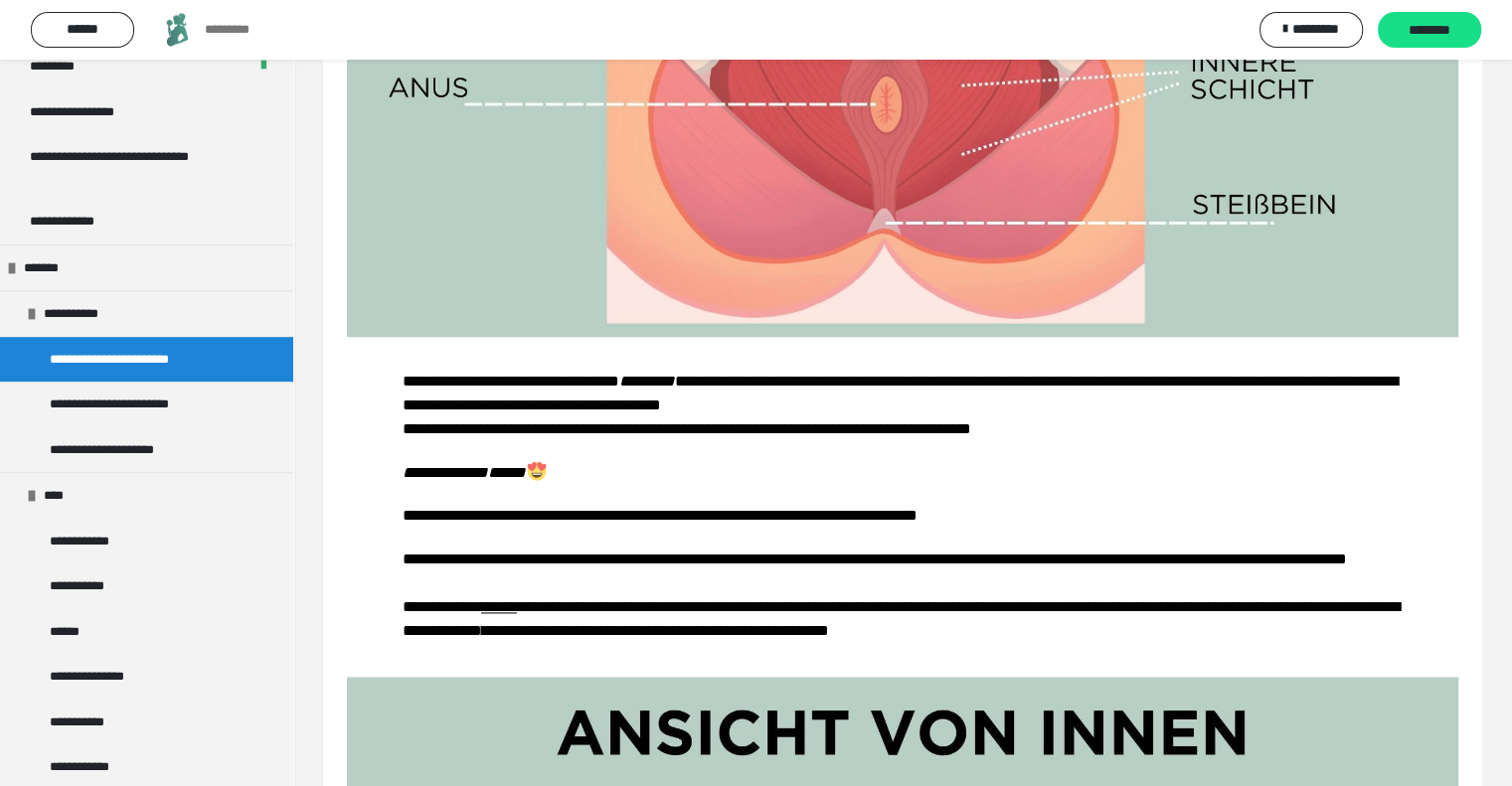 scroll, scrollTop: 2594, scrollLeft: 0, axis: vertical 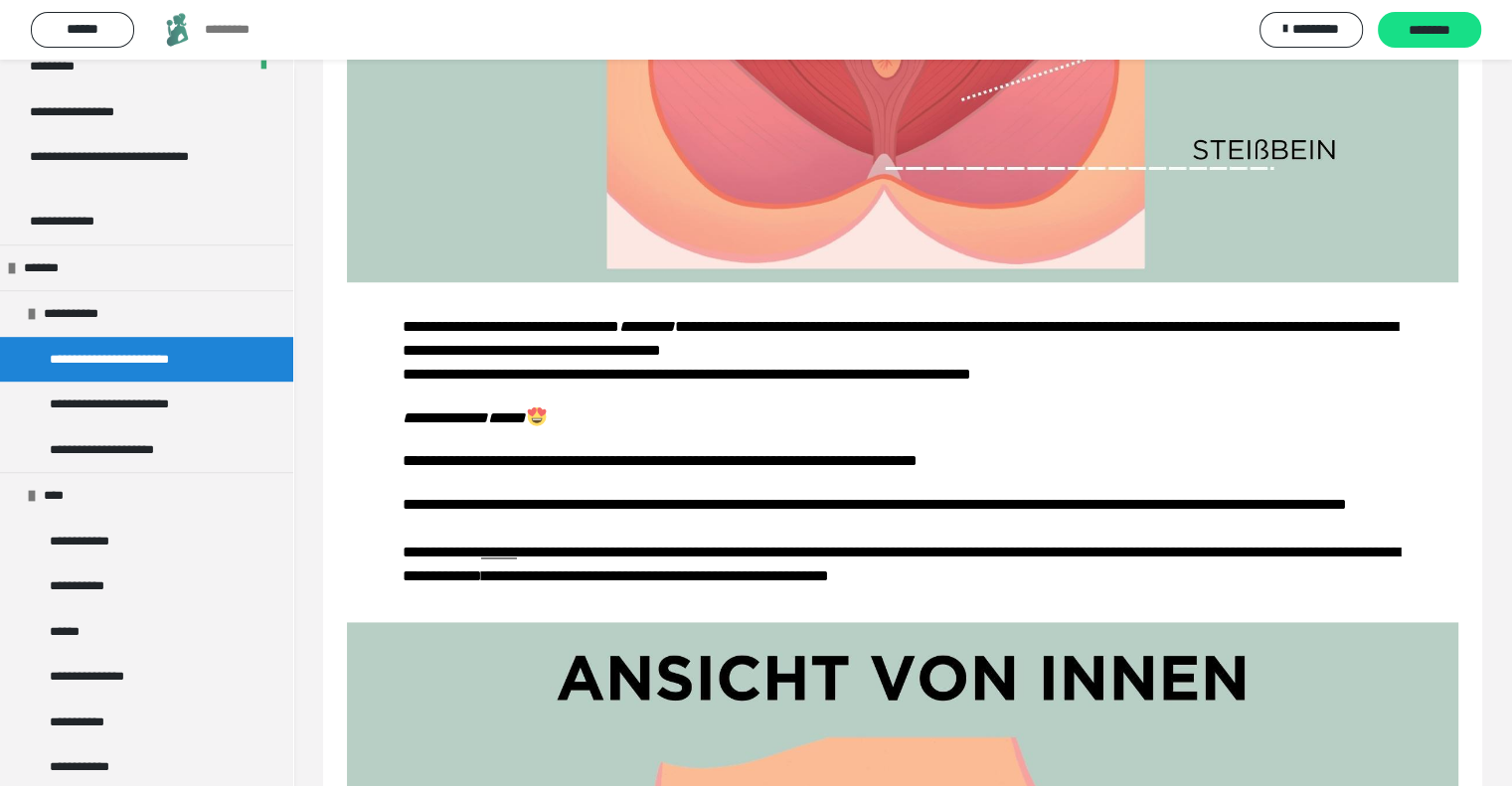 drag, startPoint x: 411, startPoint y: 508, endPoint x: 400, endPoint y: 511, distance: 11.401754 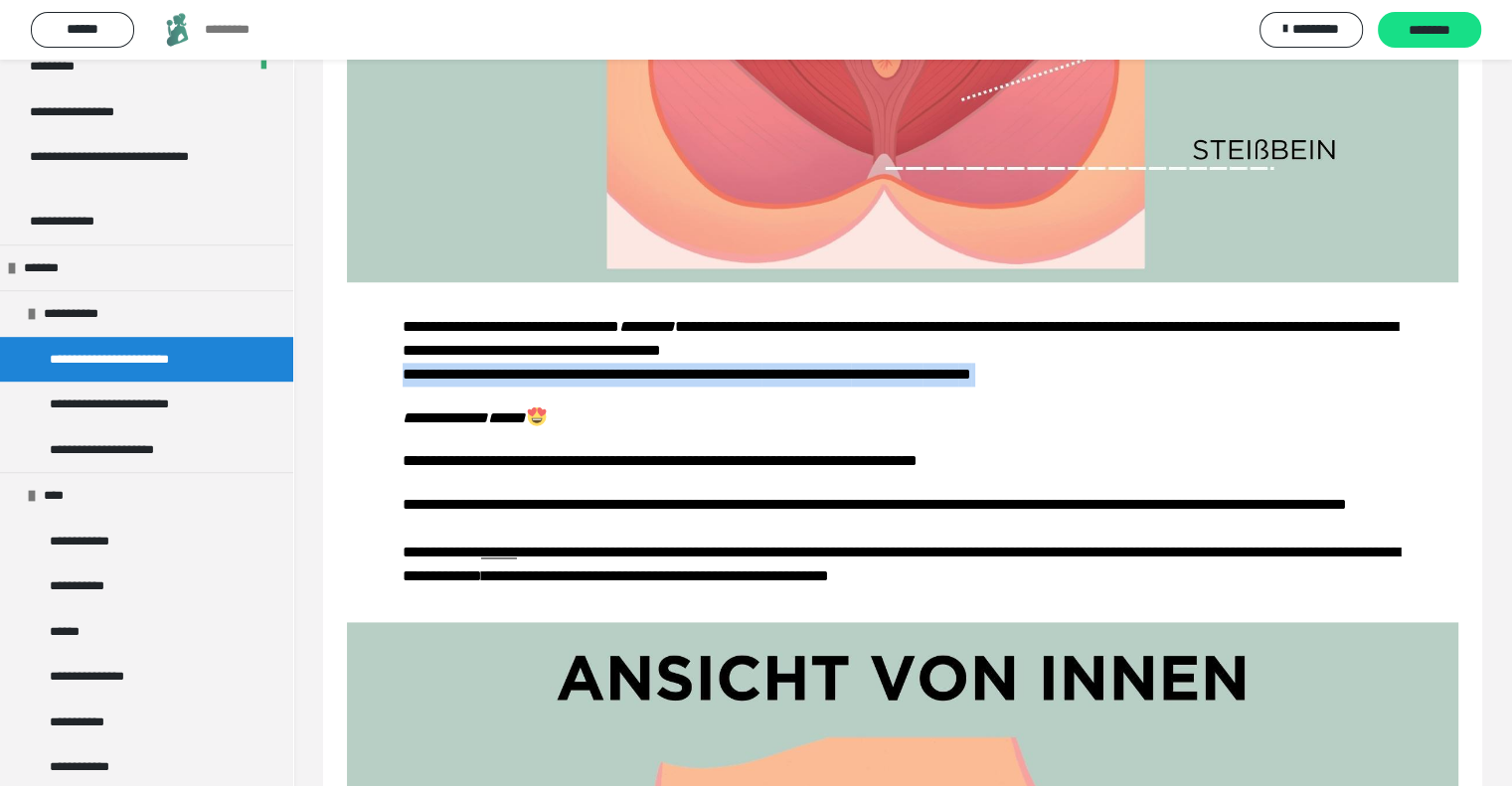 drag, startPoint x: 400, startPoint y: 508, endPoint x: 1201, endPoint y: 511, distance: 801.00562 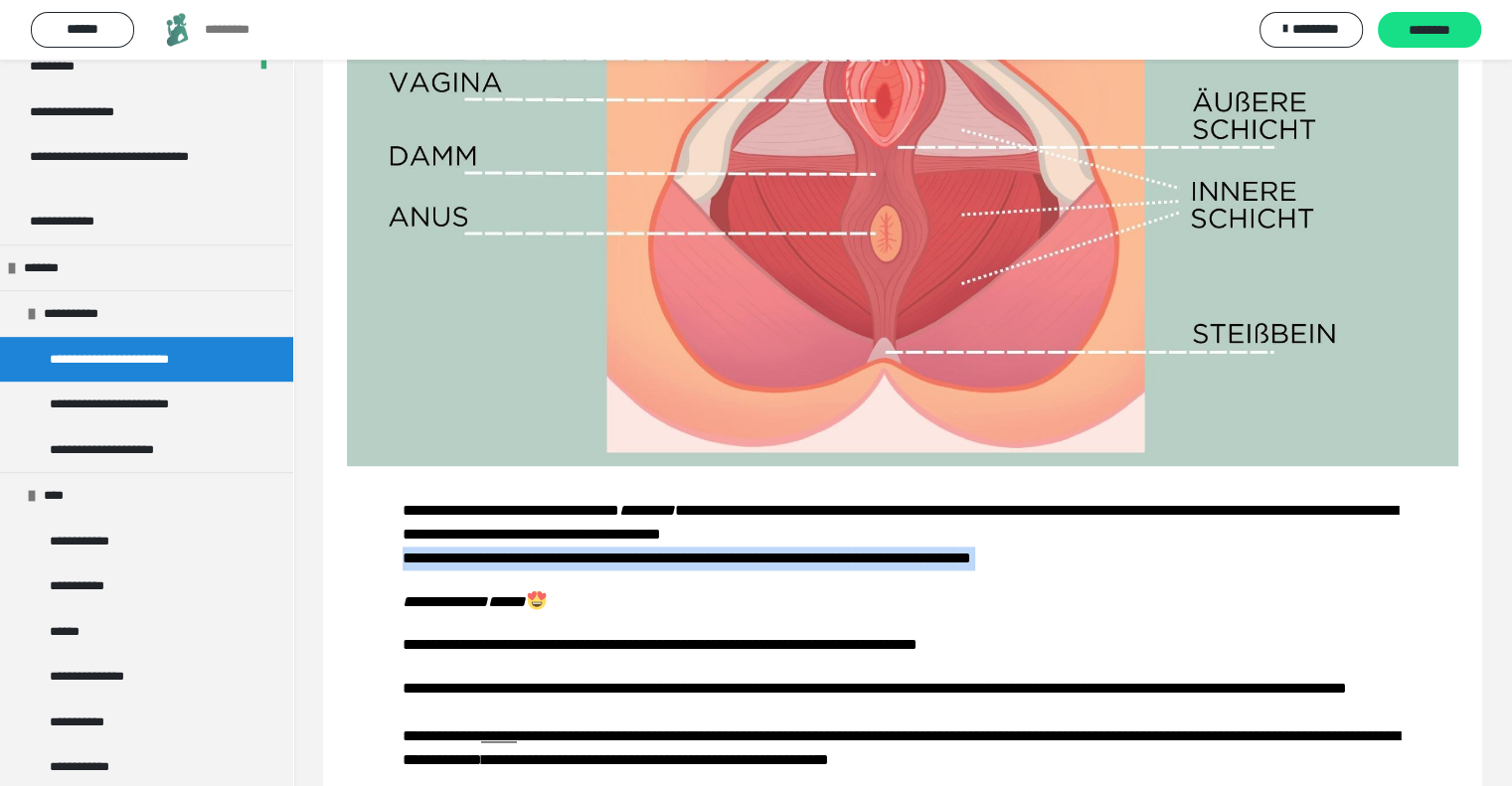 scroll, scrollTop: 2792, scrollLeft: 0, axis: vertical 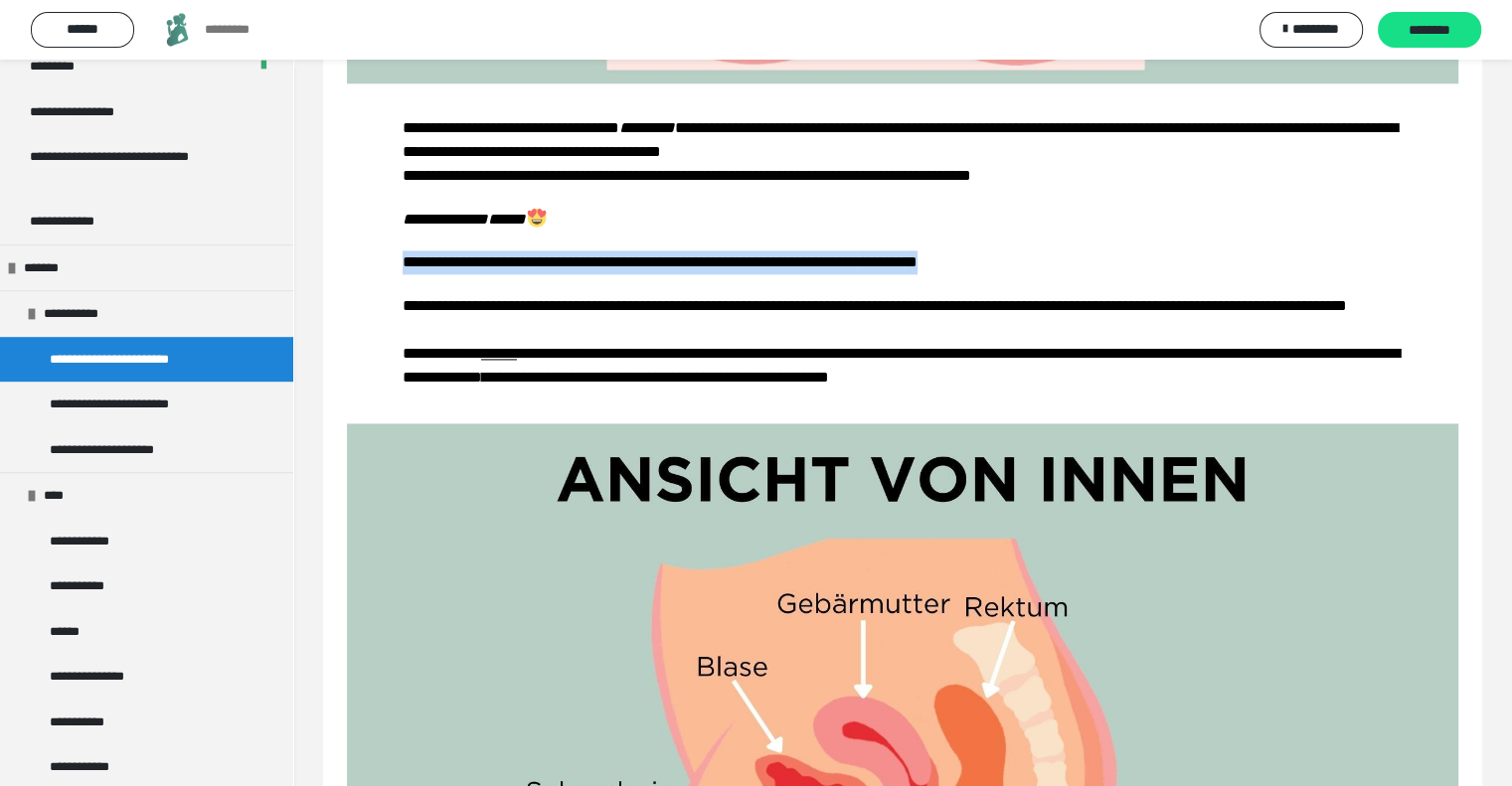 drag, startPoint x: 1150, startPoint y: 402, endPoint x: 396, endPoint y: 401, distance: 754.0007 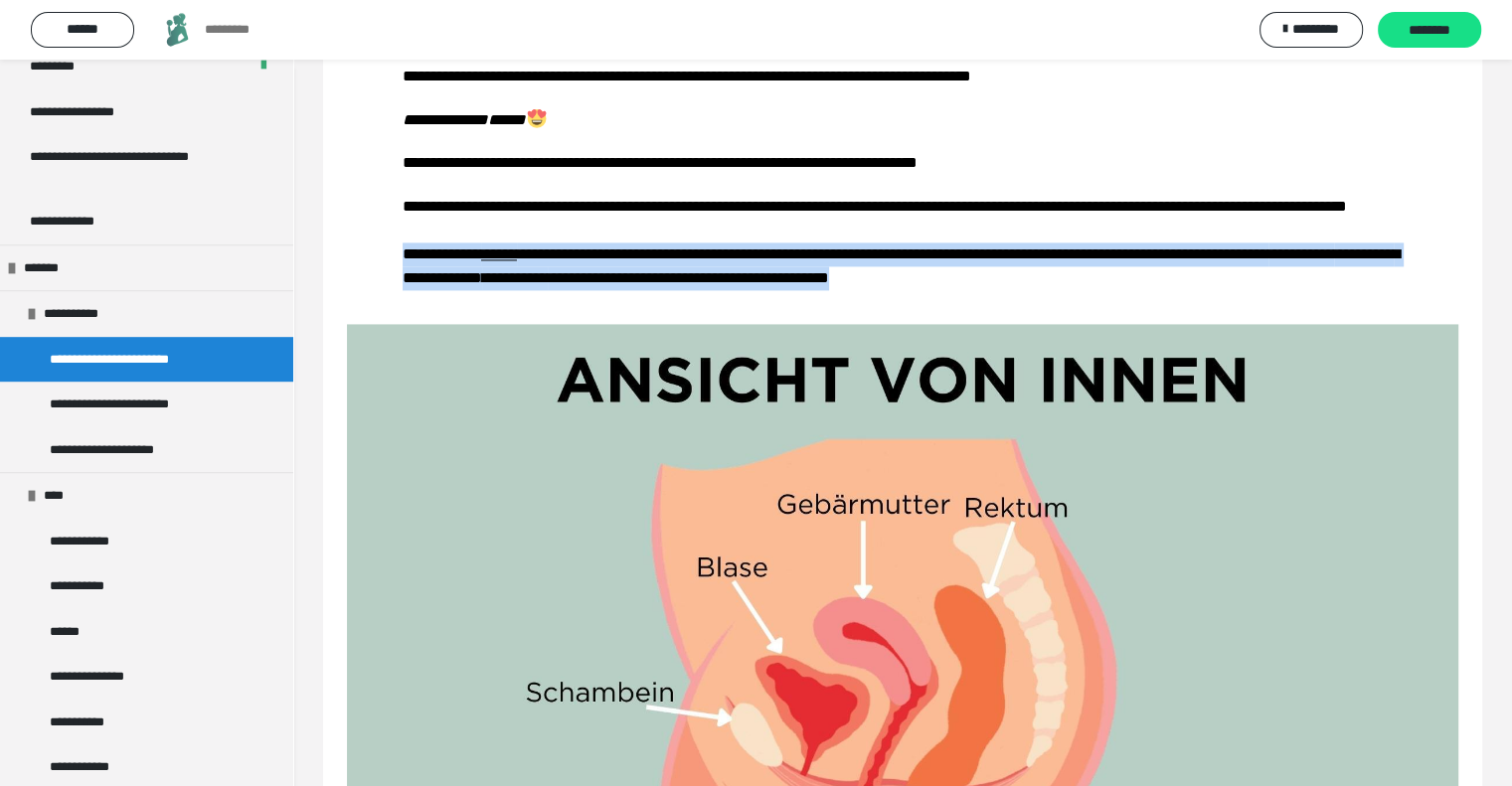 drag, startPoint x: 422, startPoint y: 423, endPoint x: 389, endPoint y: 422, distance: 33.0151 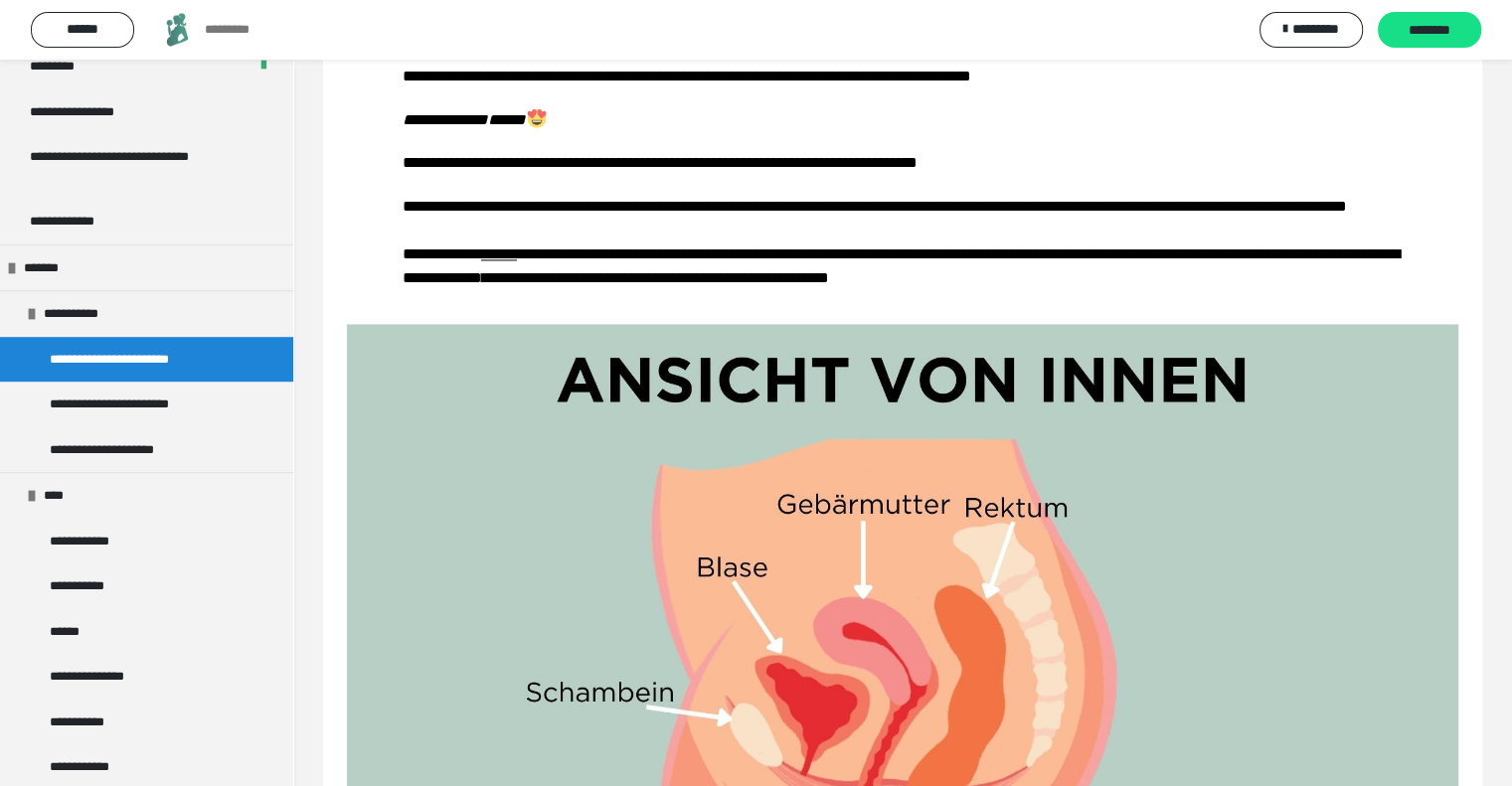 click on "**********" at bounding box center (845, 206) 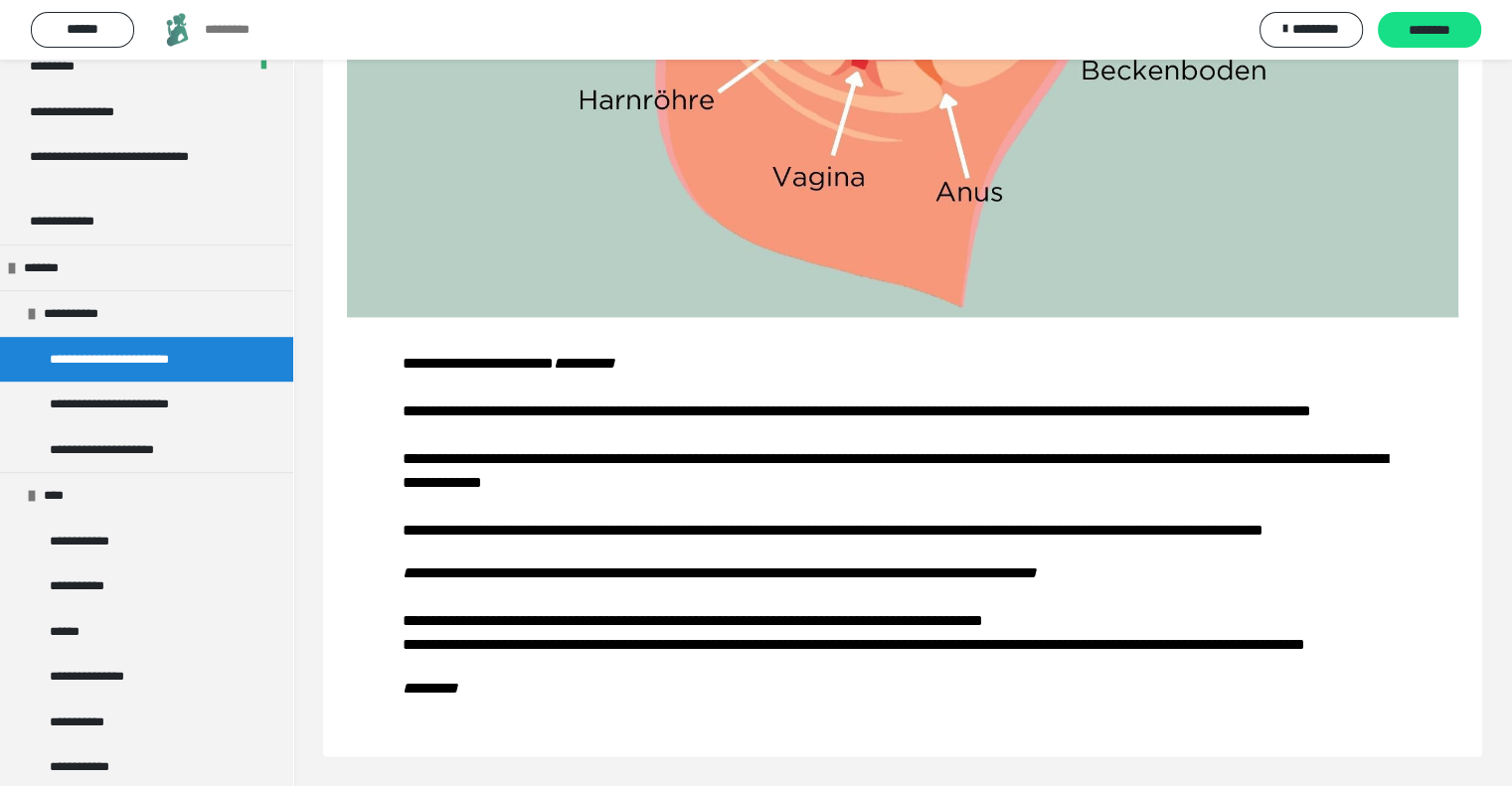 scroll, scrollTop: 3885, scrollLeft: 0, axis: vertical 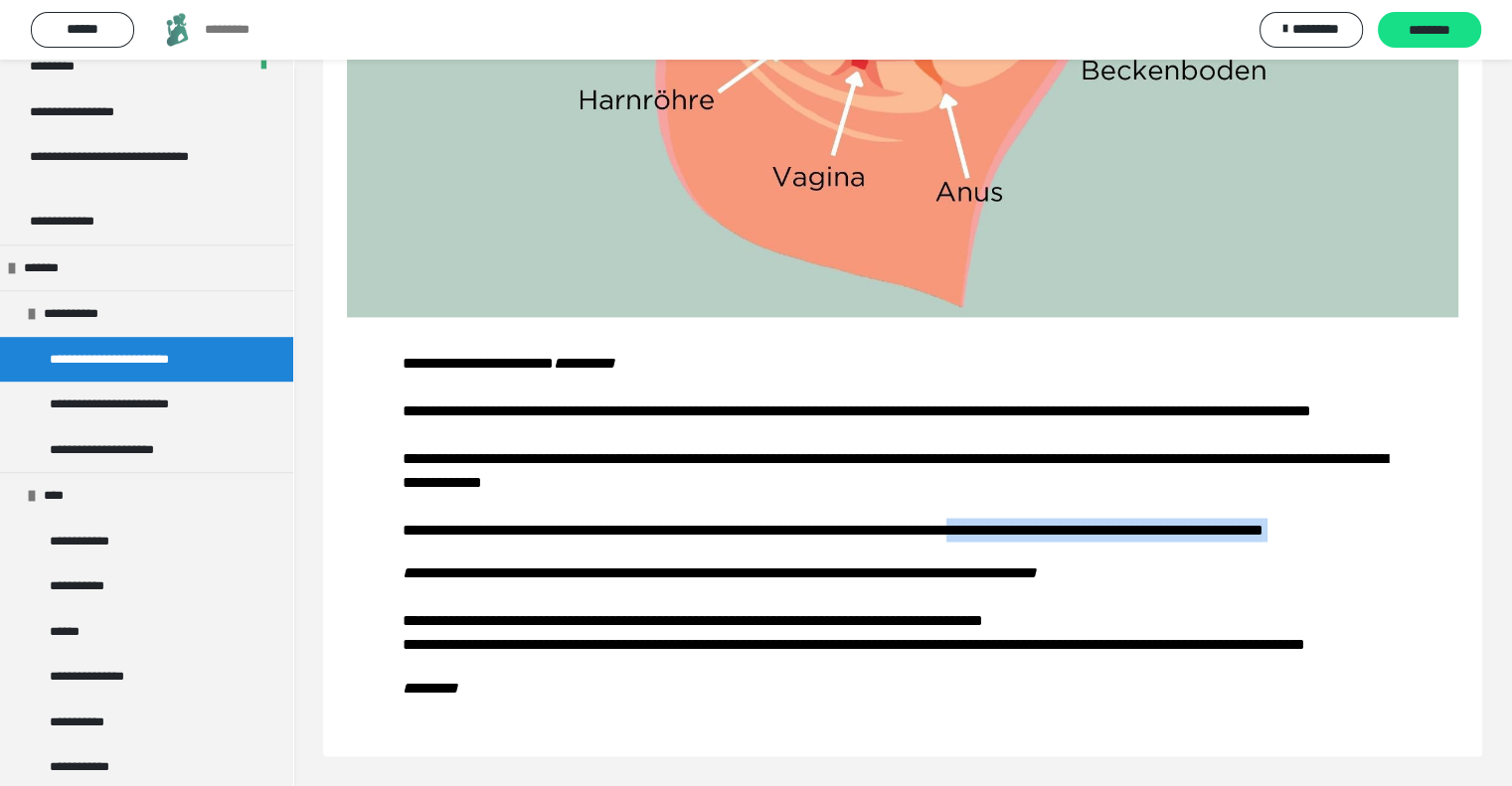 click on "**********" at bounding box center [1104, 529] 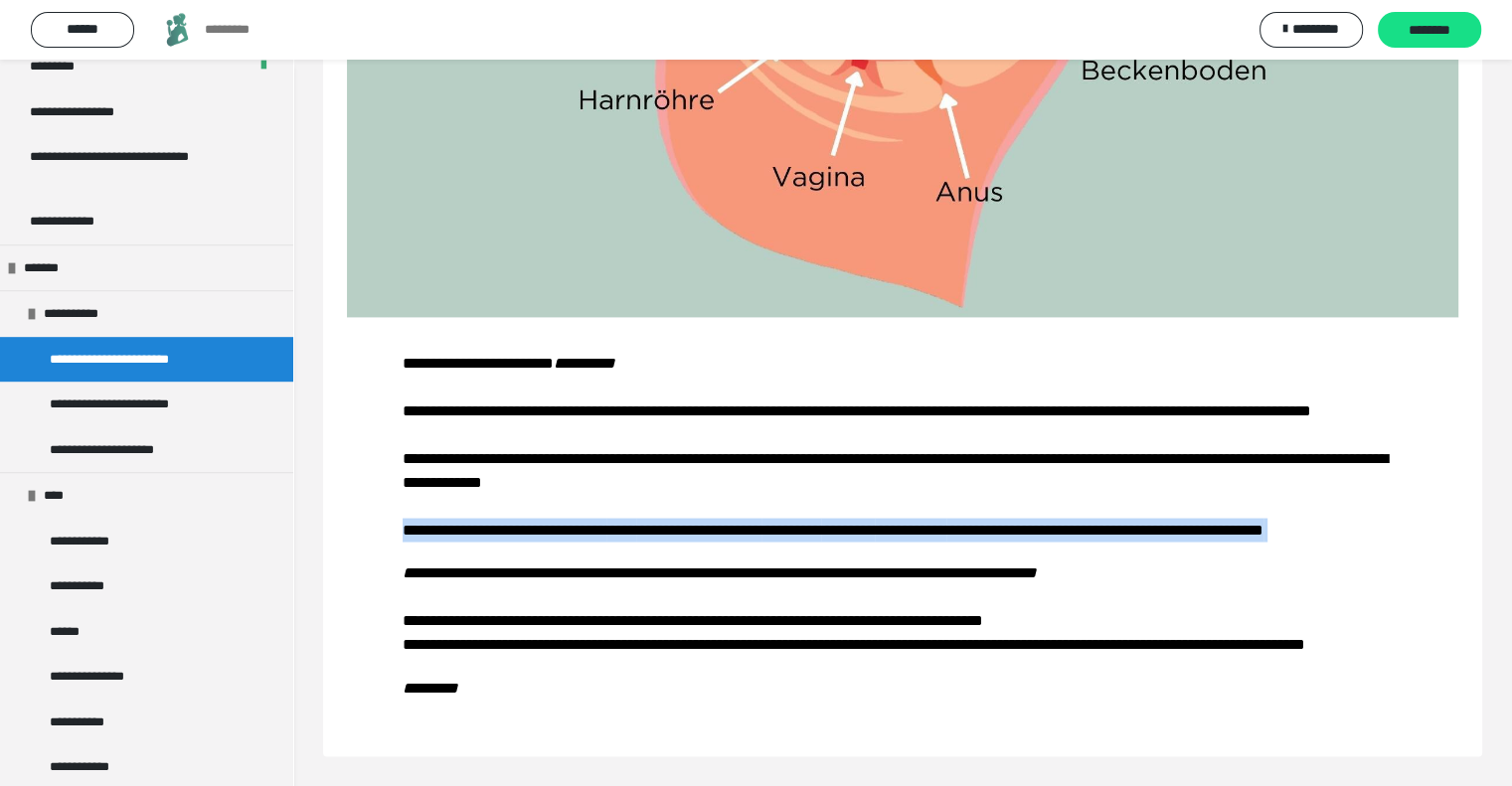 drag, startPoint x: 636, startPoint y: 505, endPoint x: 421, endPoint y: 489, distance: 215.59453 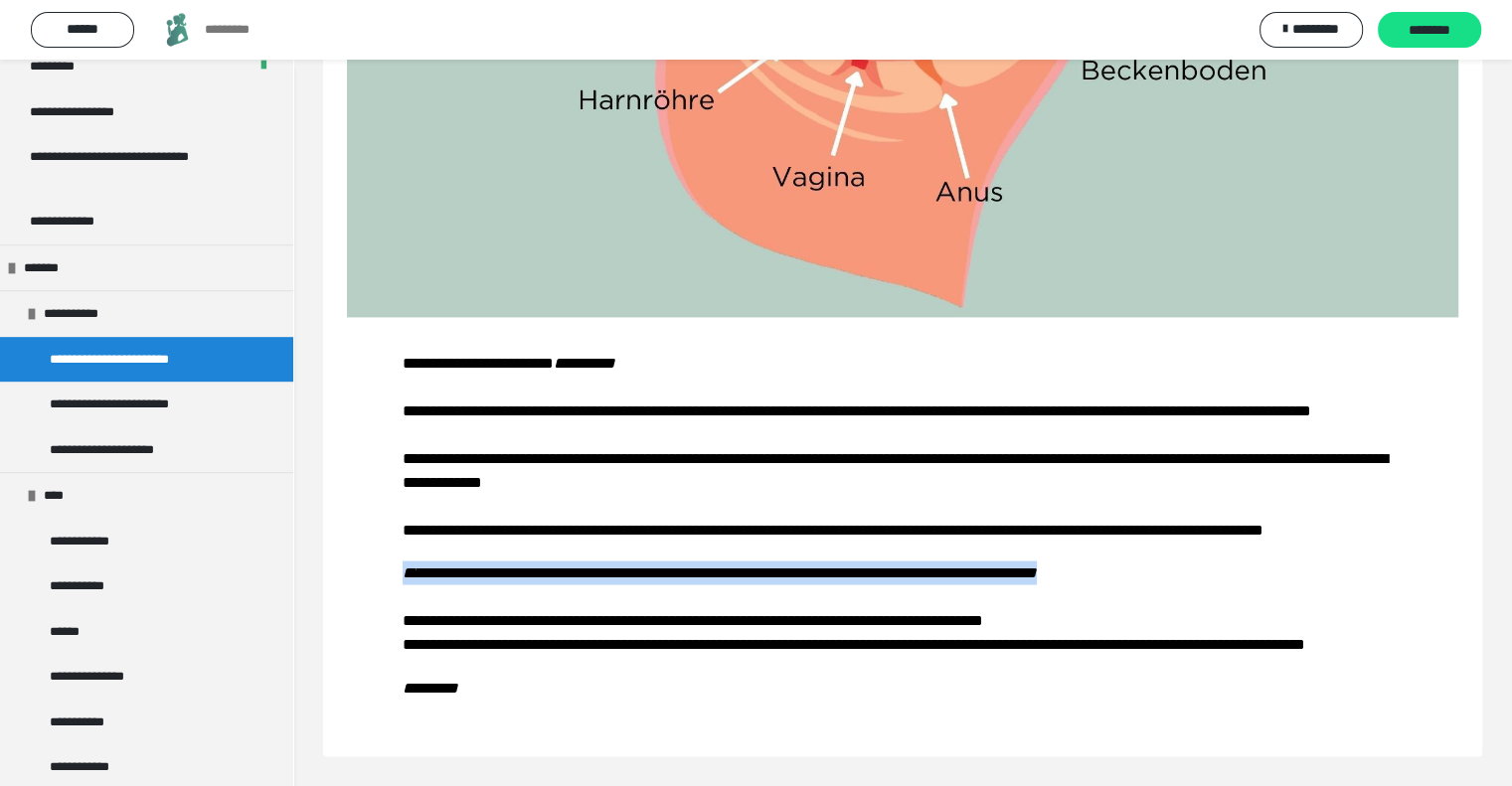 drag, startPoint x: 1318, startPoint y: 546, endPoint x: 402, endPoint y: 553, distance: 916.0267 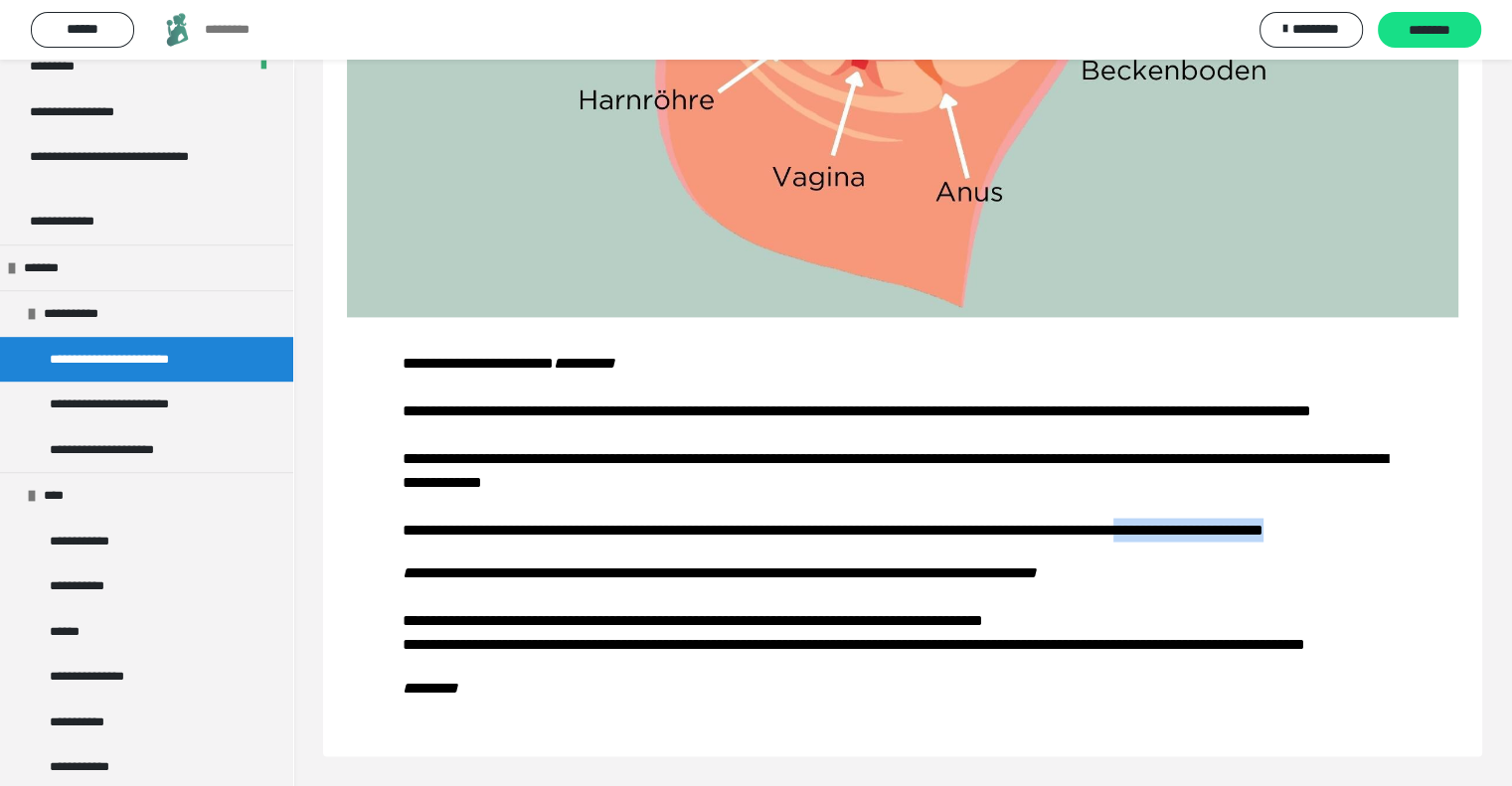 drag, startPoint x: 652, startPoint y: 512, endPoint x: 427, endPoint y: 504, distance: 225.14218 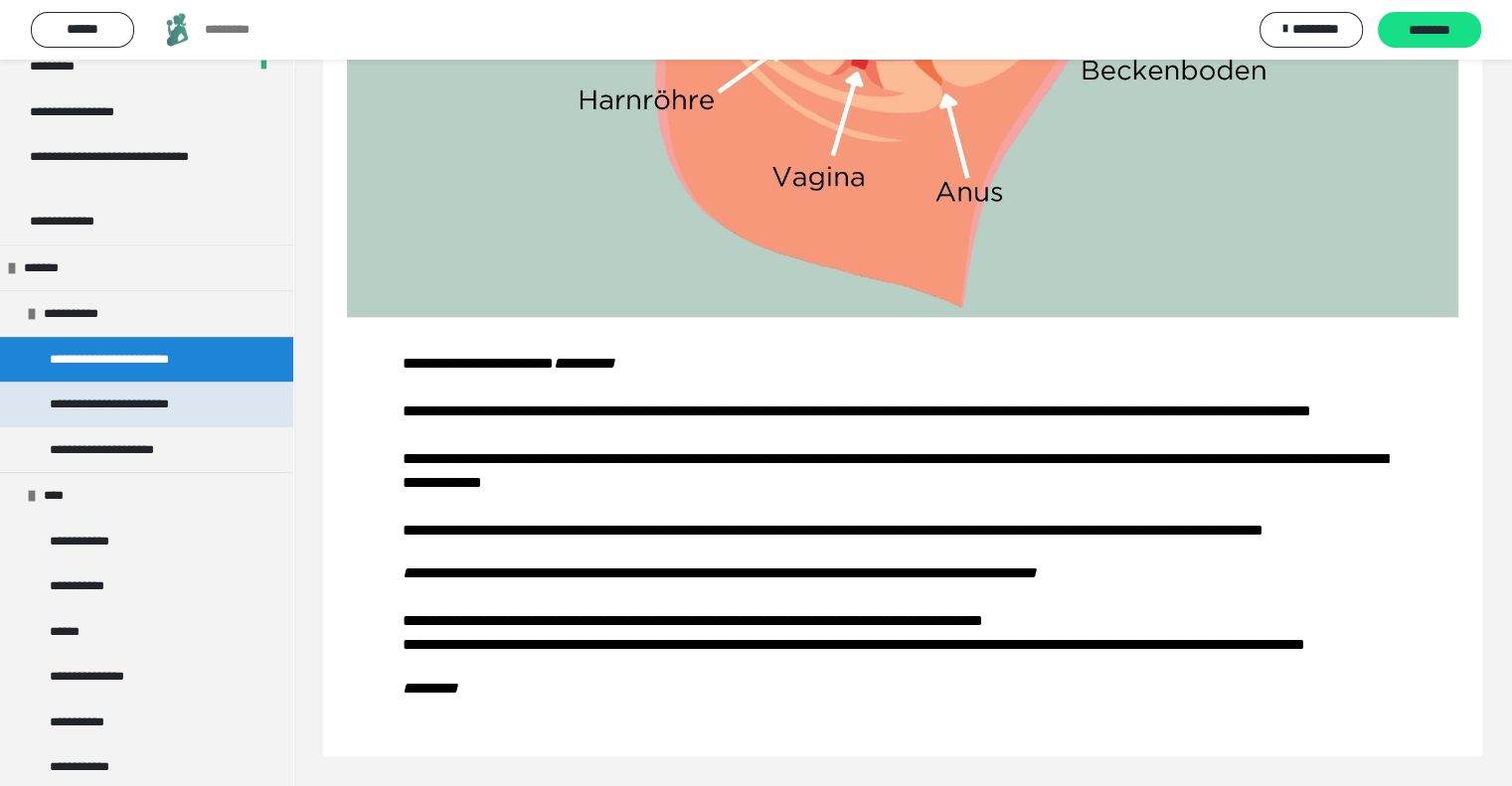 click on "**********" at bounding box center (140, 404) 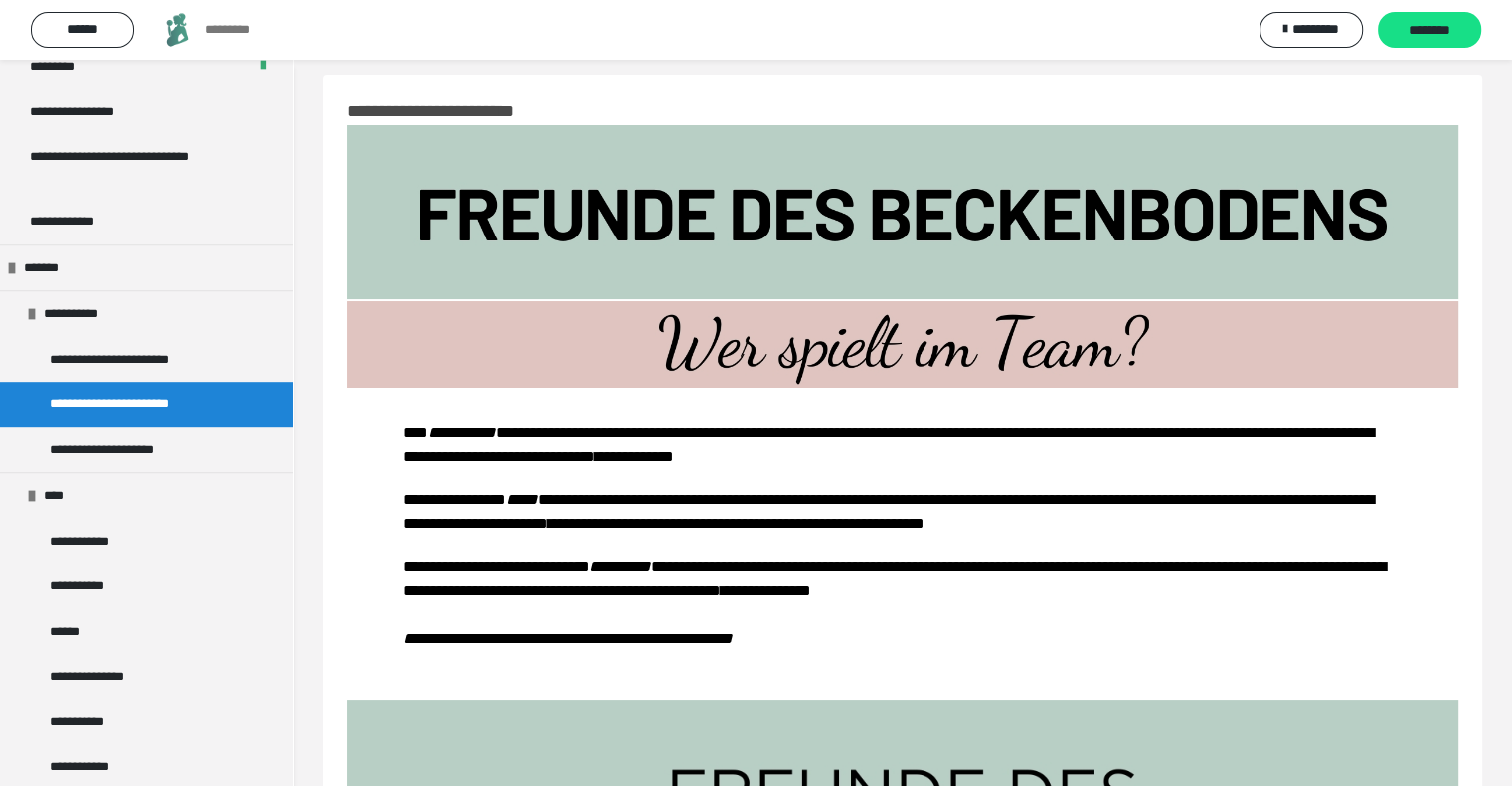 scroll, scrollTop: 0, scrollLeft: 0, axis: both 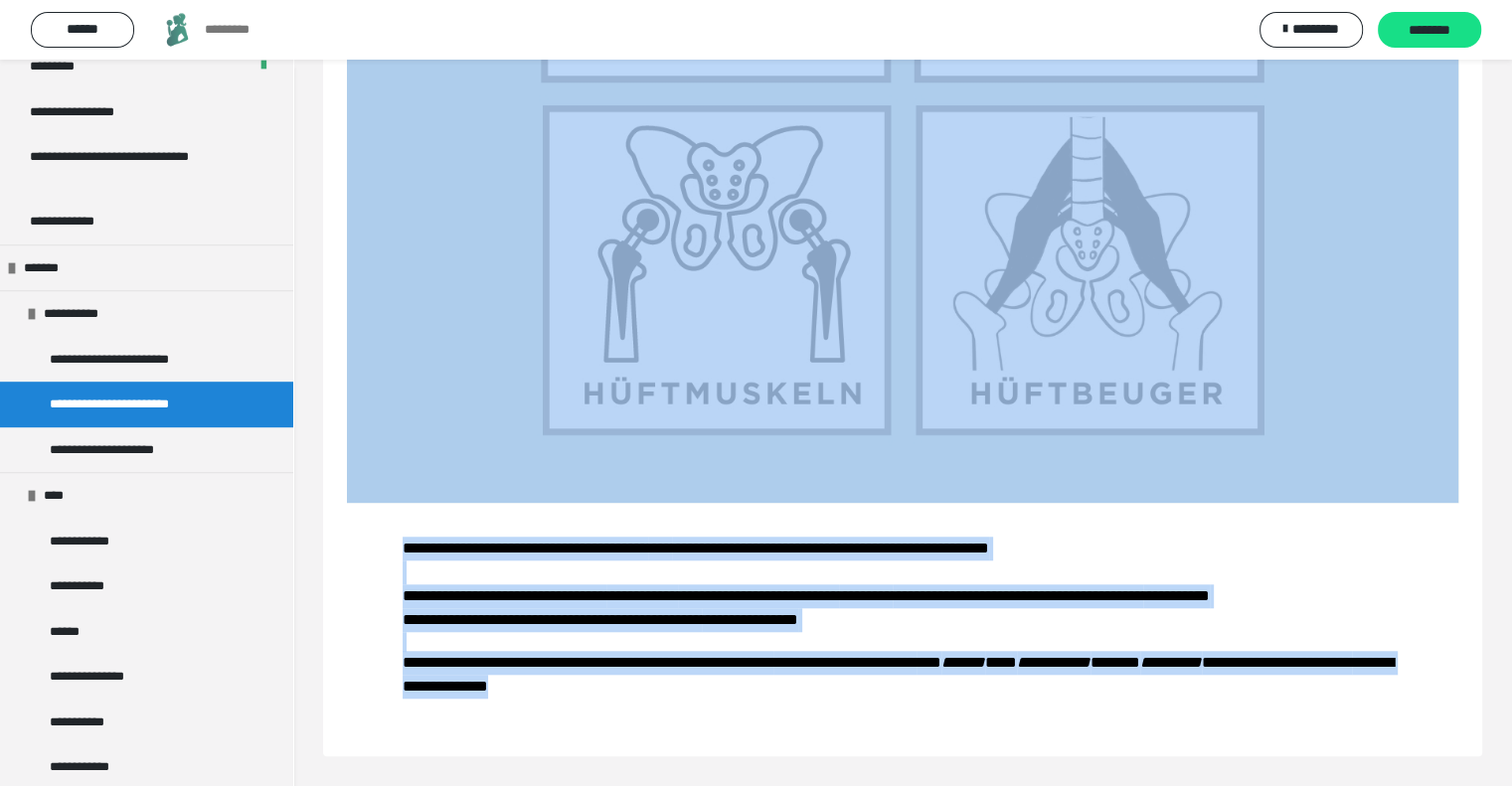 drag, startPoint x: 346, startPoint y: 121, endPoint x: 1007, endPoint y: 808, distance: 953.35723 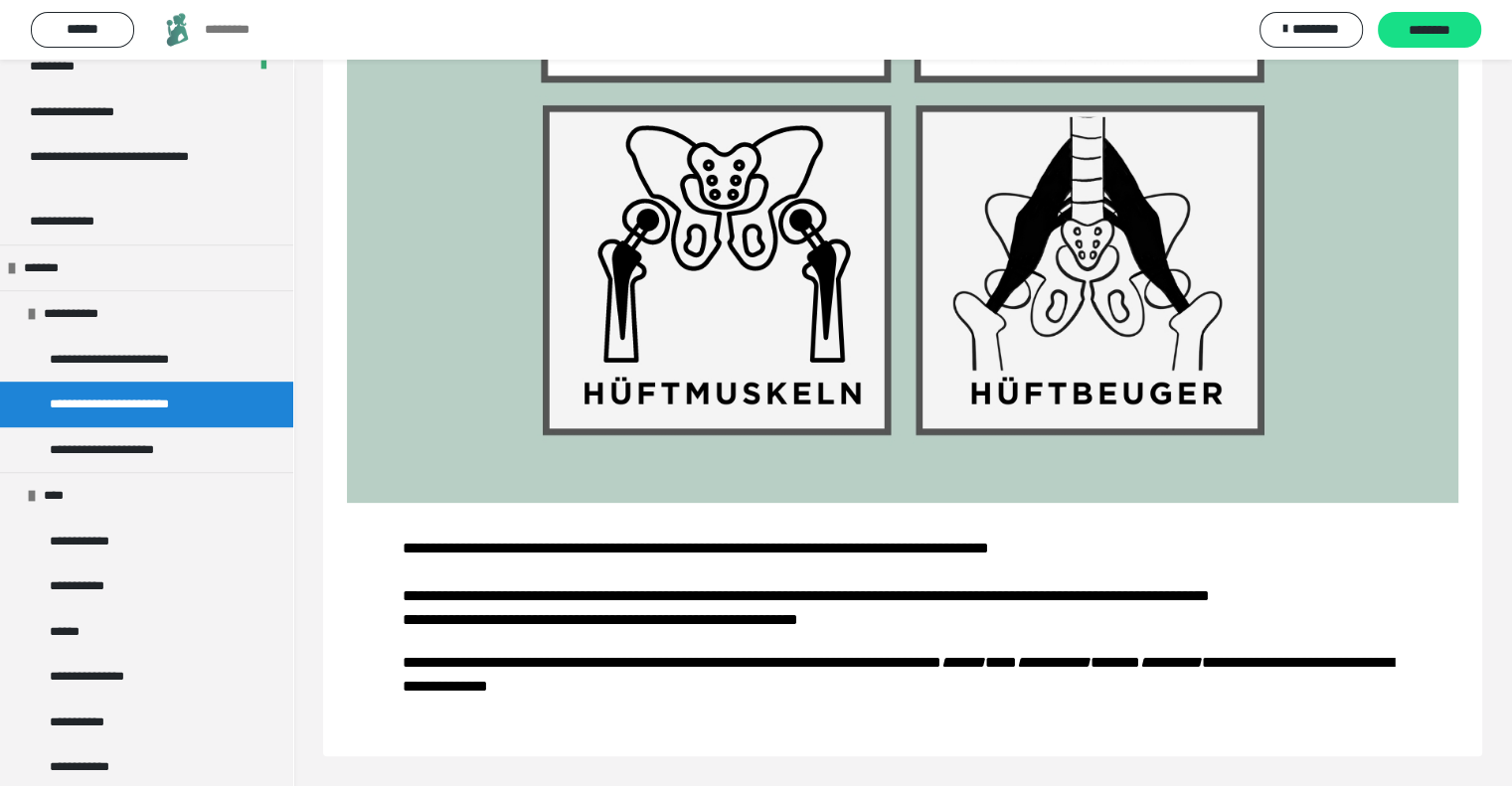 scroll, scrollTop: 1609, scrollLeft: 0, axis: vertical 